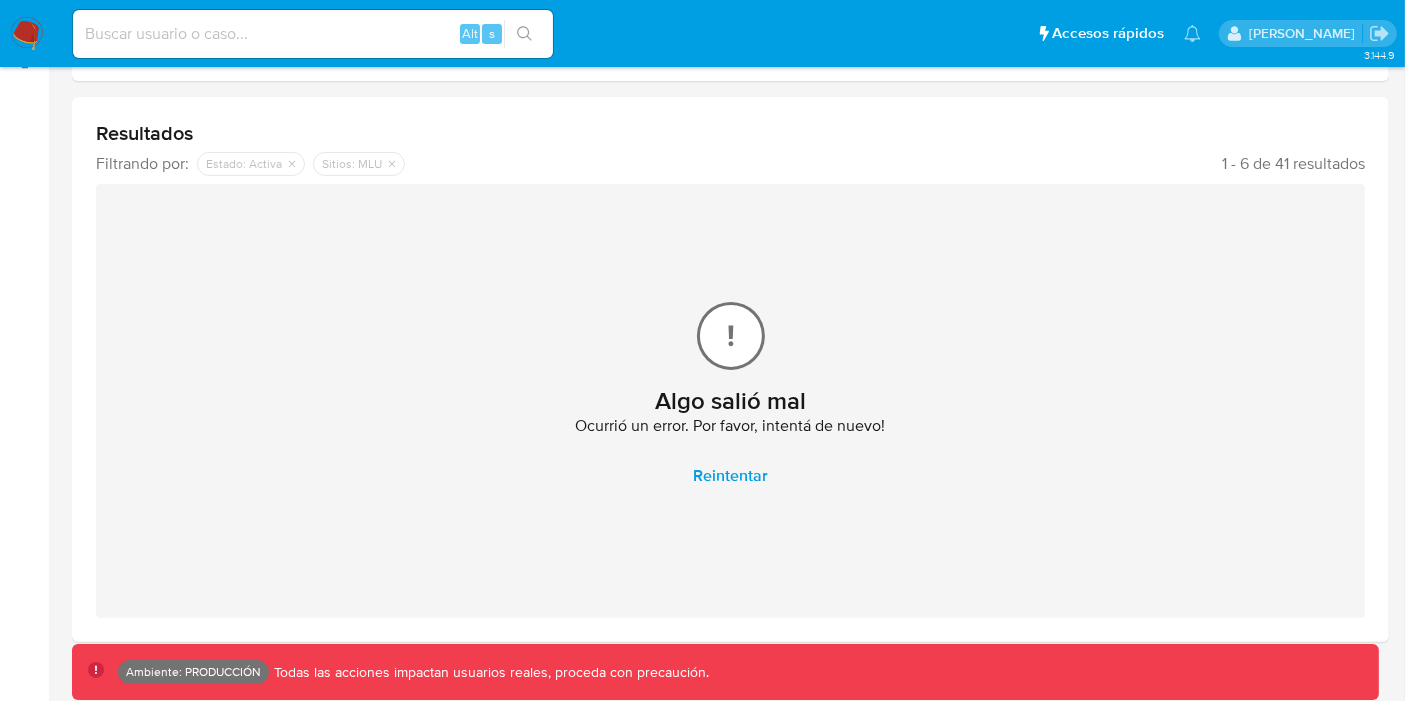 scroll, scrollTop: 382, scrollLeft: 0, axis: vertical 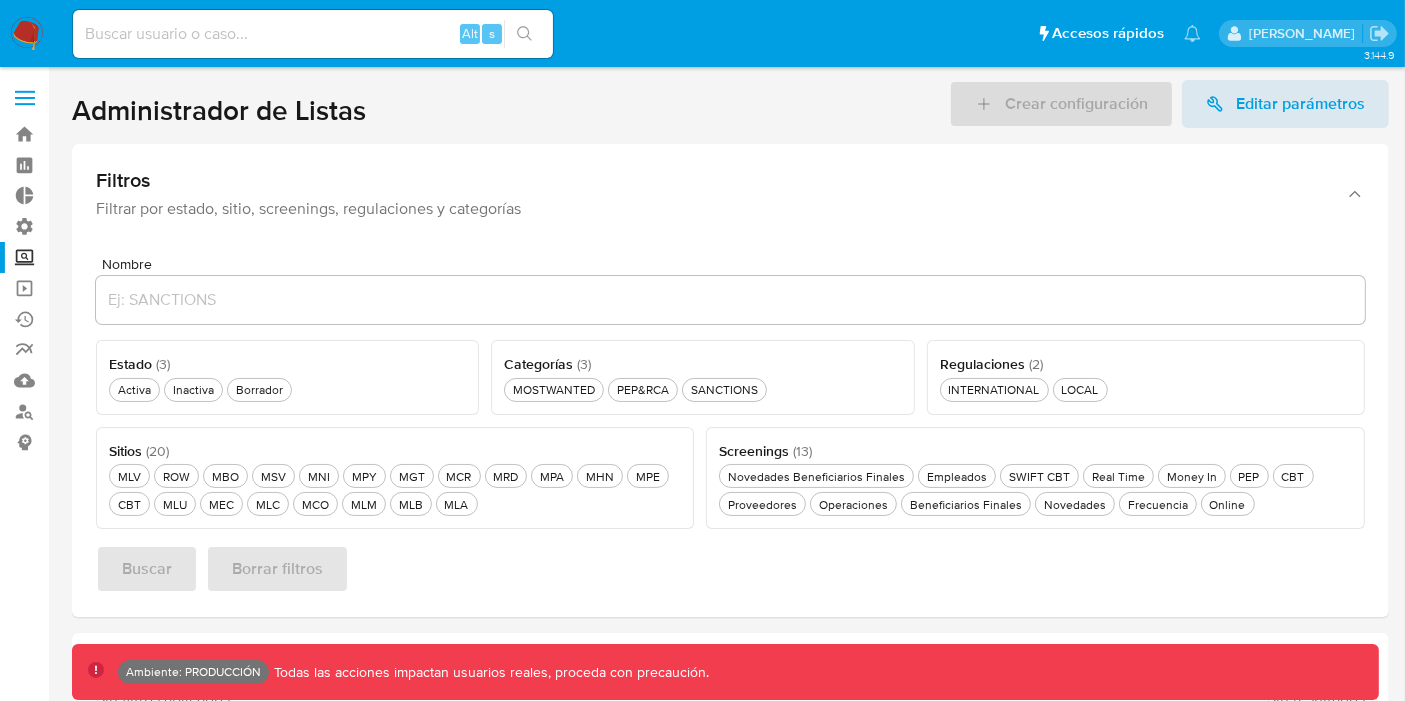 click at bounding box center [25, 98] 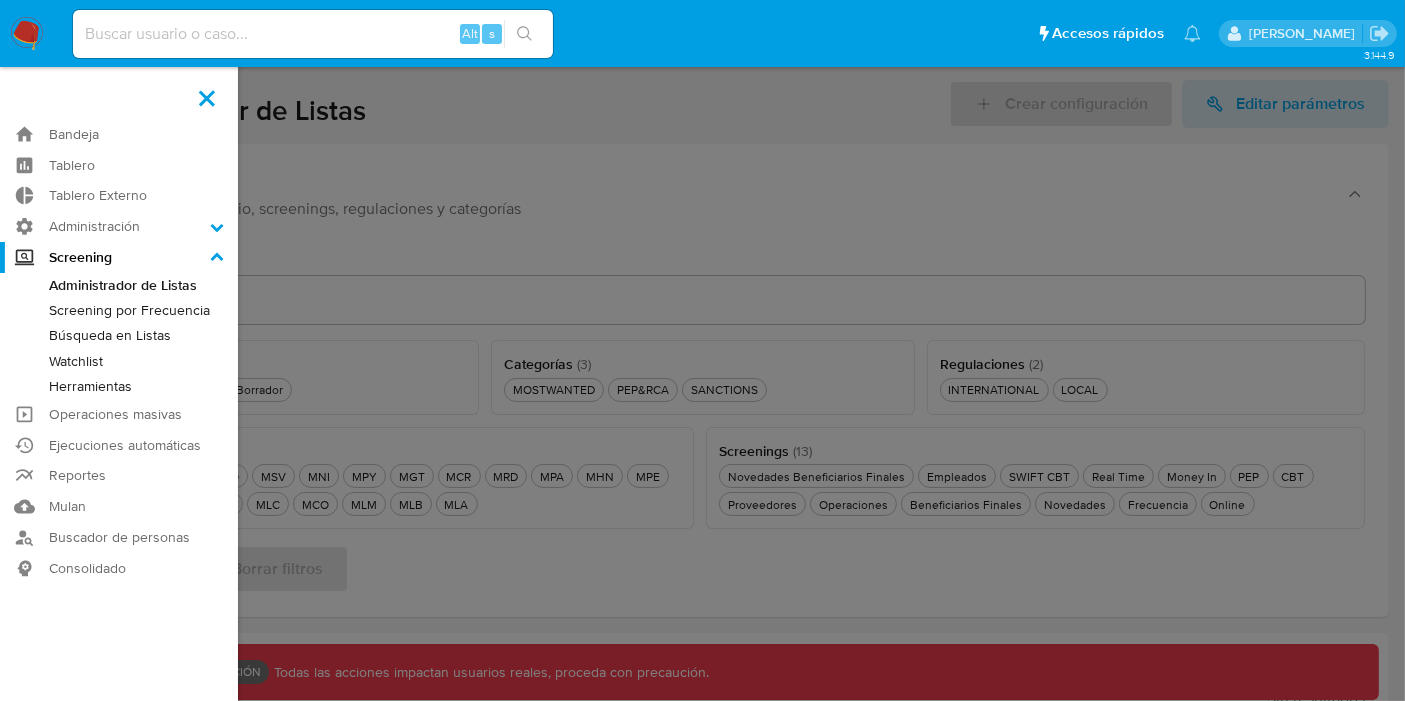 click on "Watchlist" at bounding box center [119, 361] 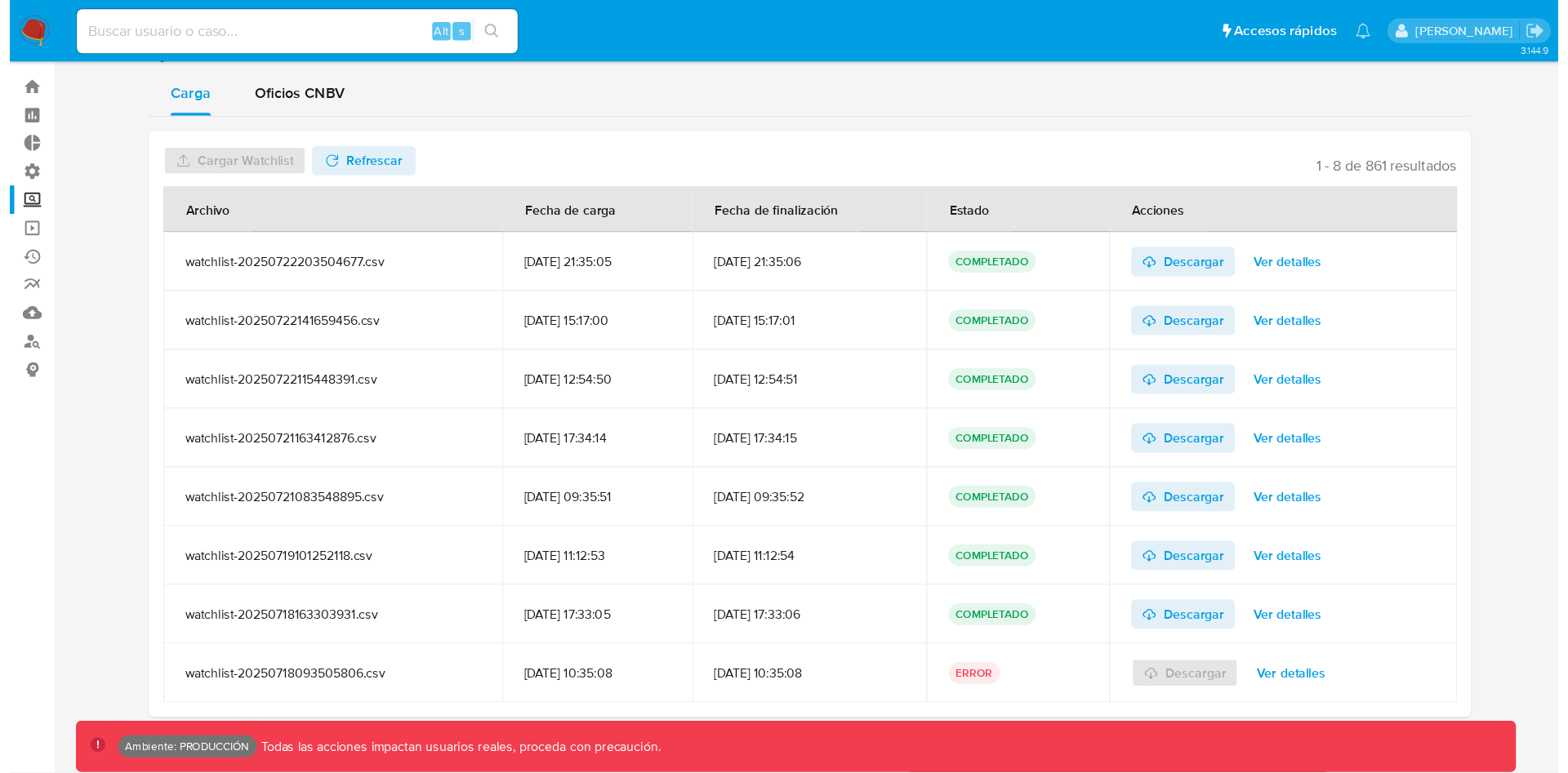 scroll, scrollTop: 0, scrollLeft: 0, axis: both 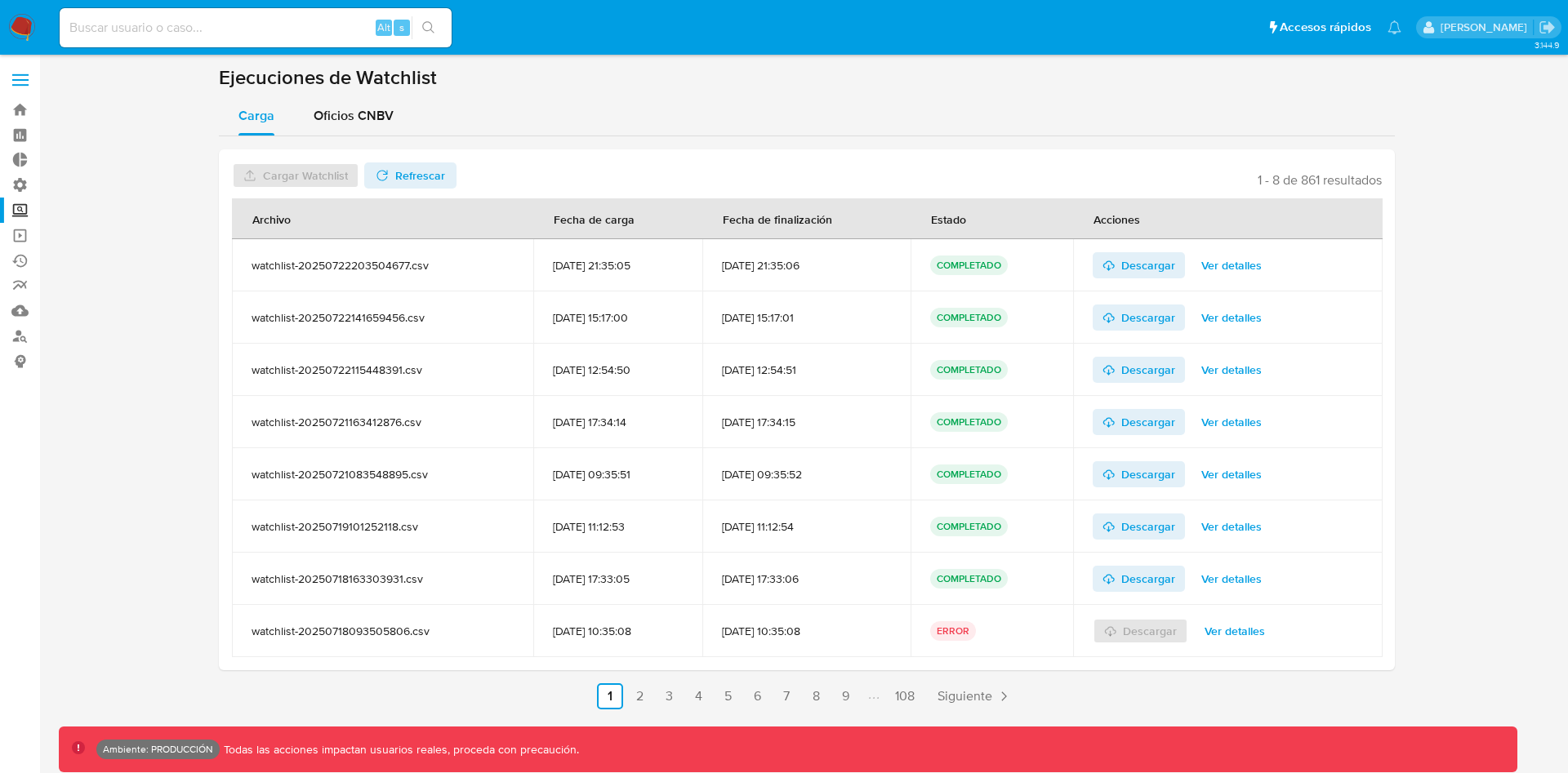drag, startPoint x: 1134, startPoint y: 1, endPoint x: 802, endPoint y: 100, distance: 346.44624 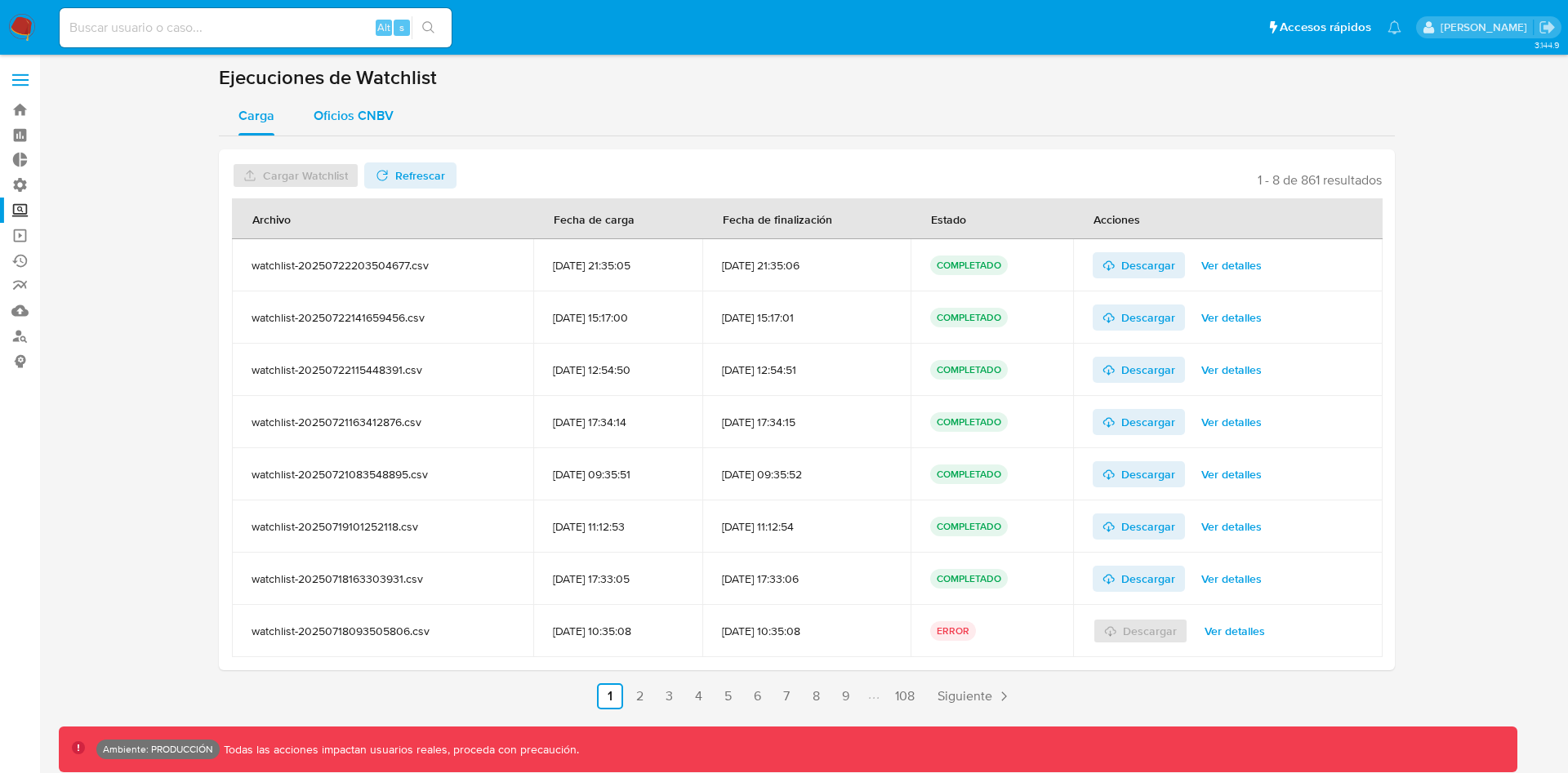 click on "Oficios CNBV" at bounding box center (354, 115) 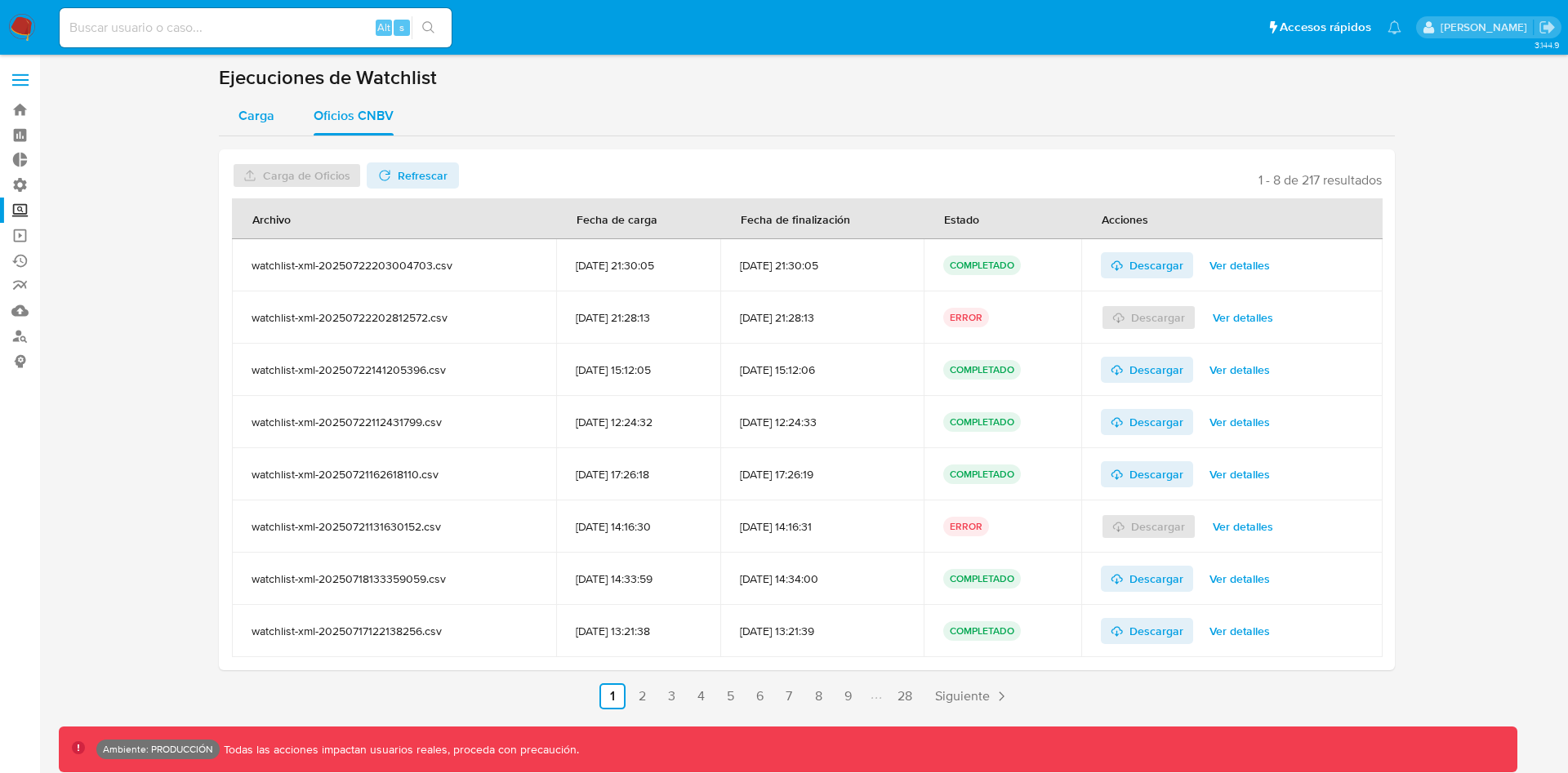 click on "Carga" at bounding box center [256, 115] 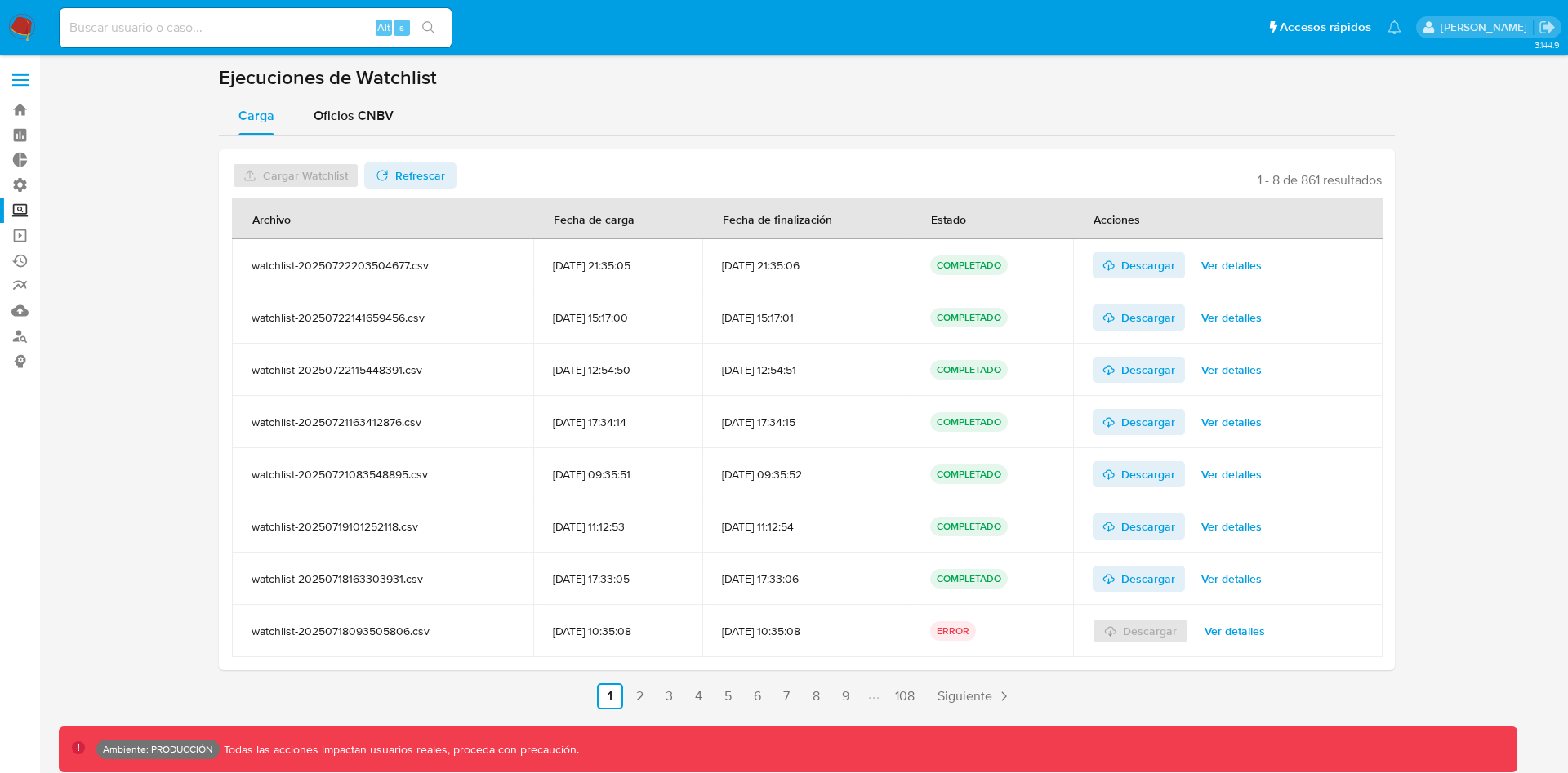 click on "Ver detalles" at bounding box center (1232, 265) 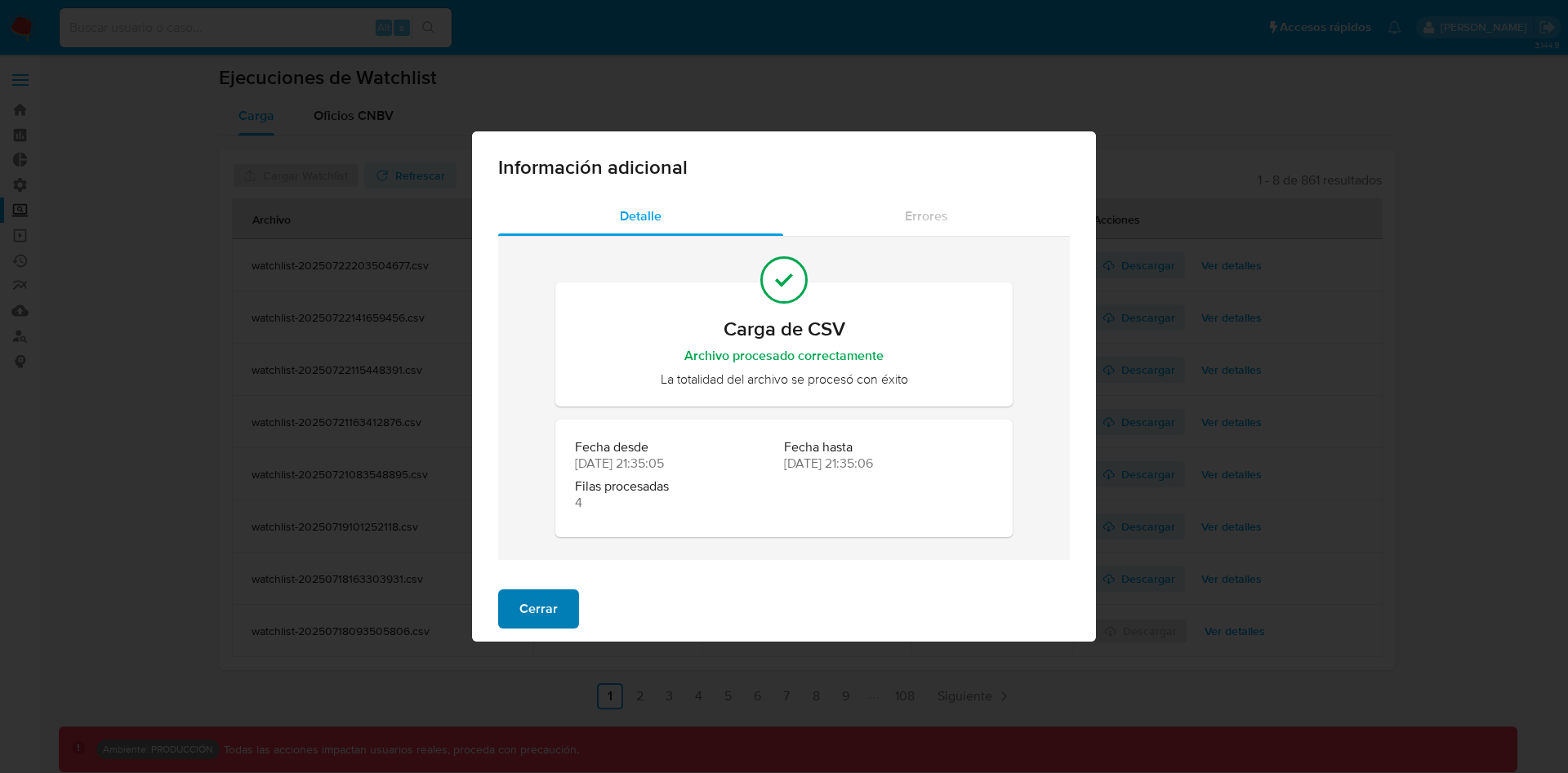 click on "Cerrar" at bounding box center [538, 609] 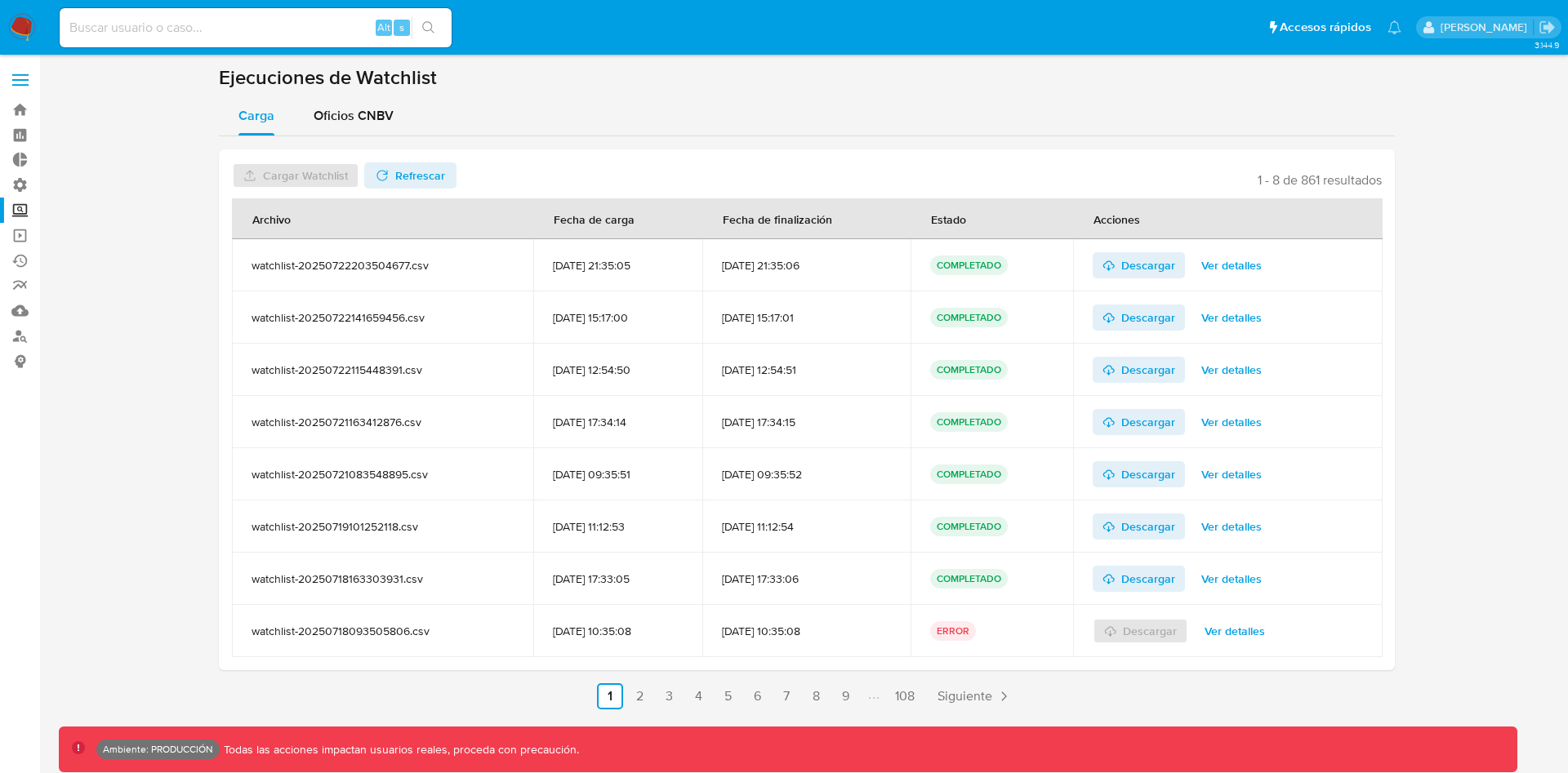 click on "Ver detalles" at bounding box center (1235, 631) 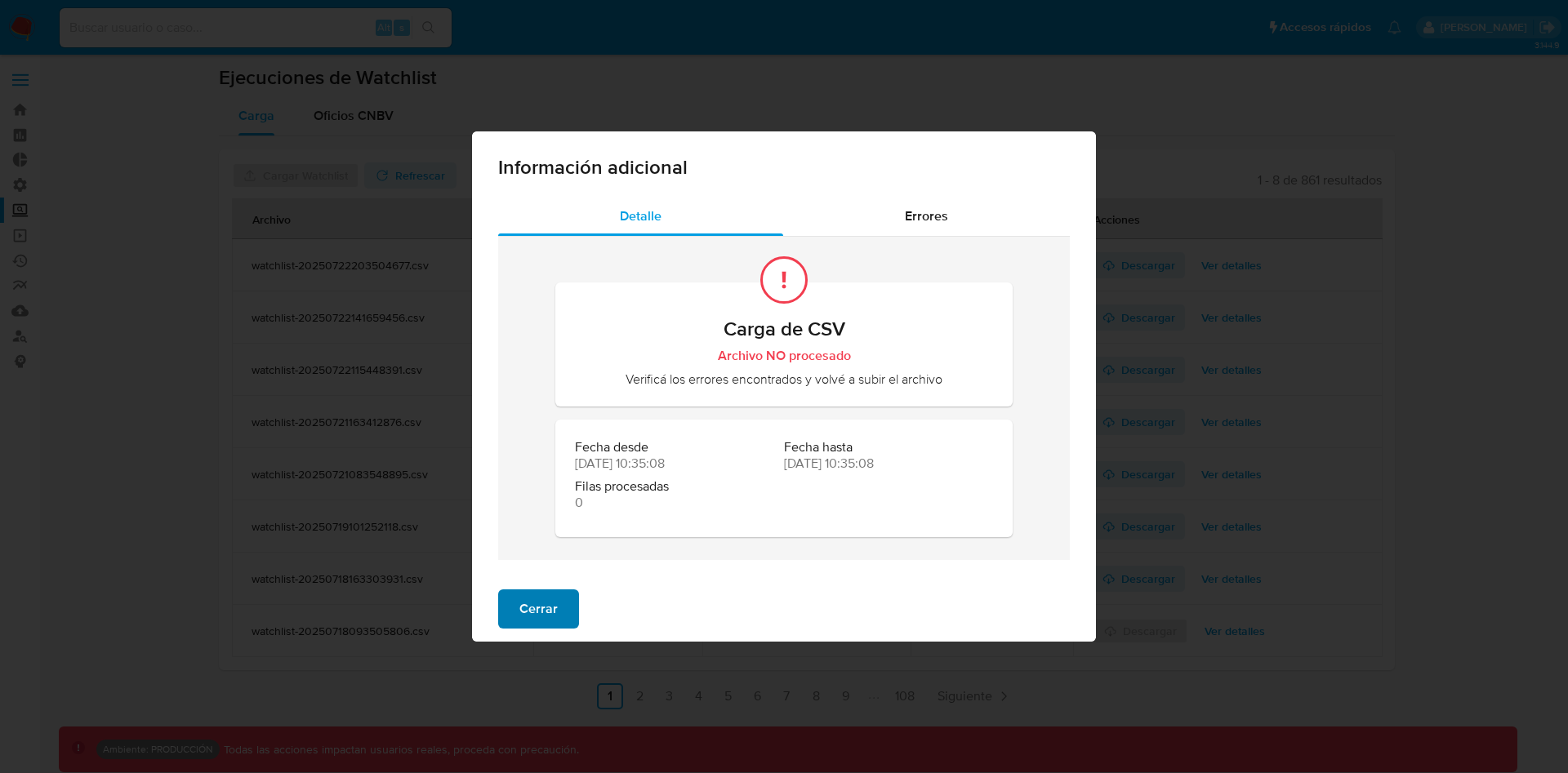 click on "Cerrar" at bounding box center [538, 609] 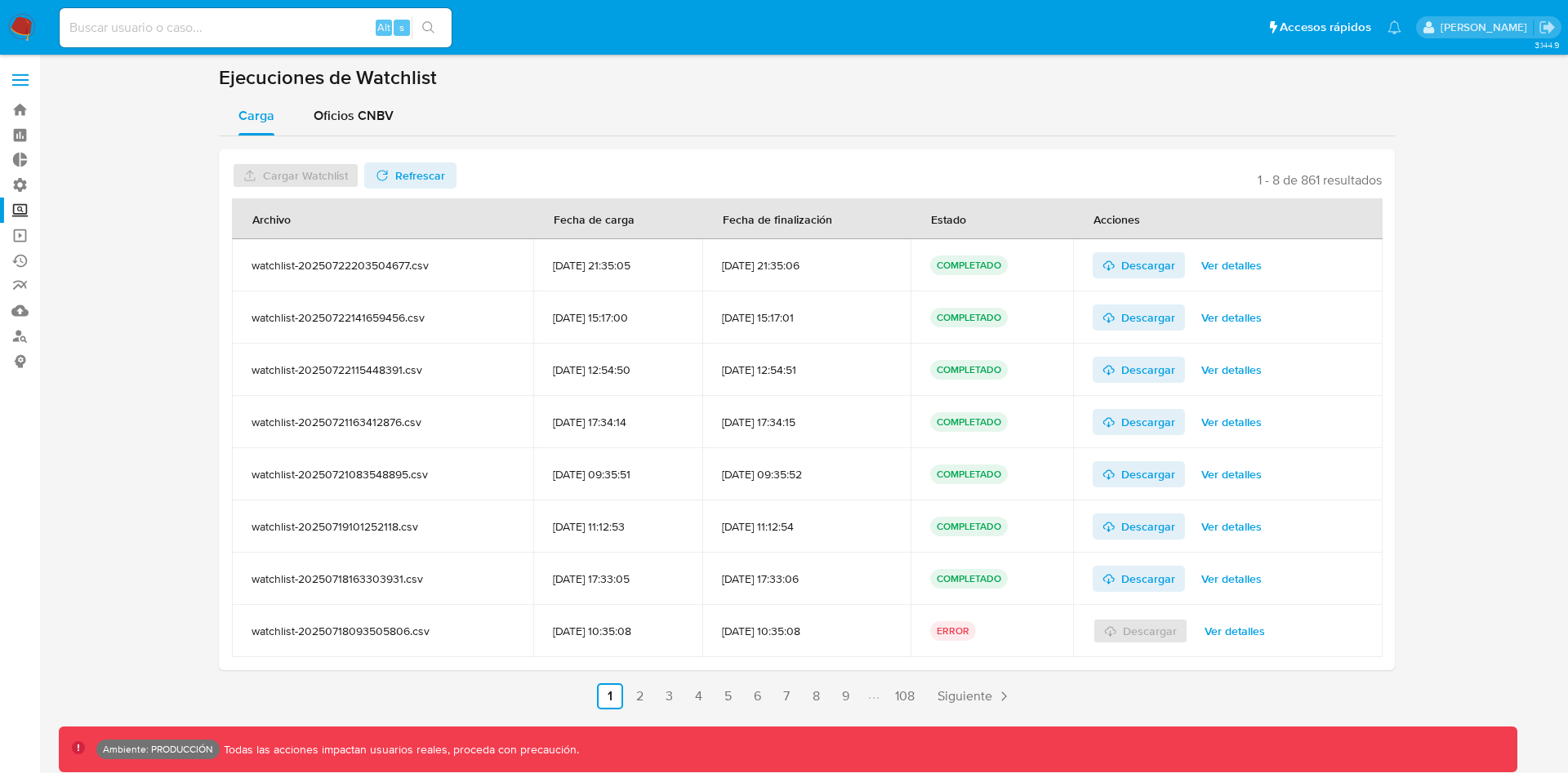 click on "Ver detalles" at bounding box center (1232, 265) 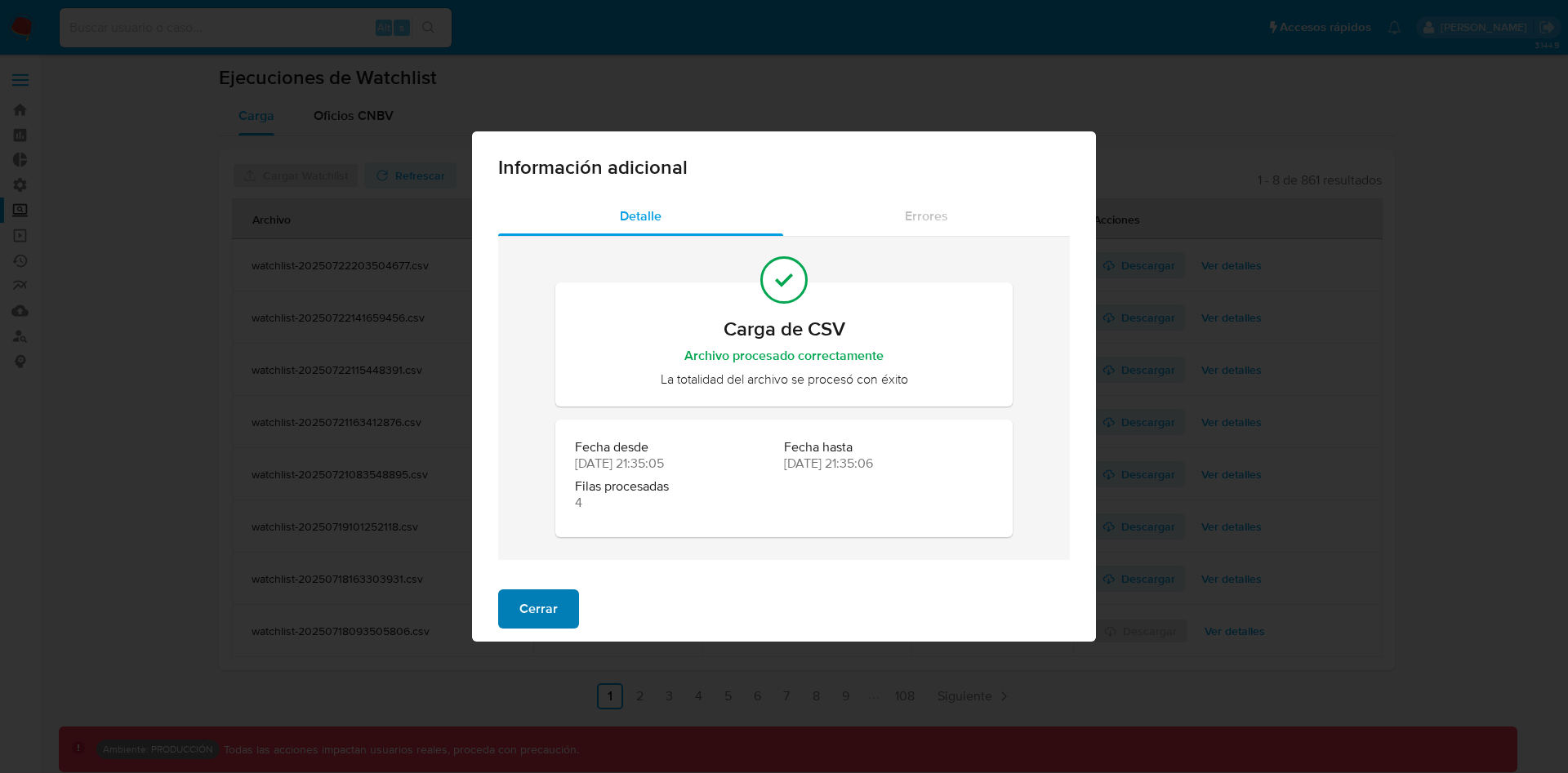 click on "Cerrar" at bounding box center (538, 609) 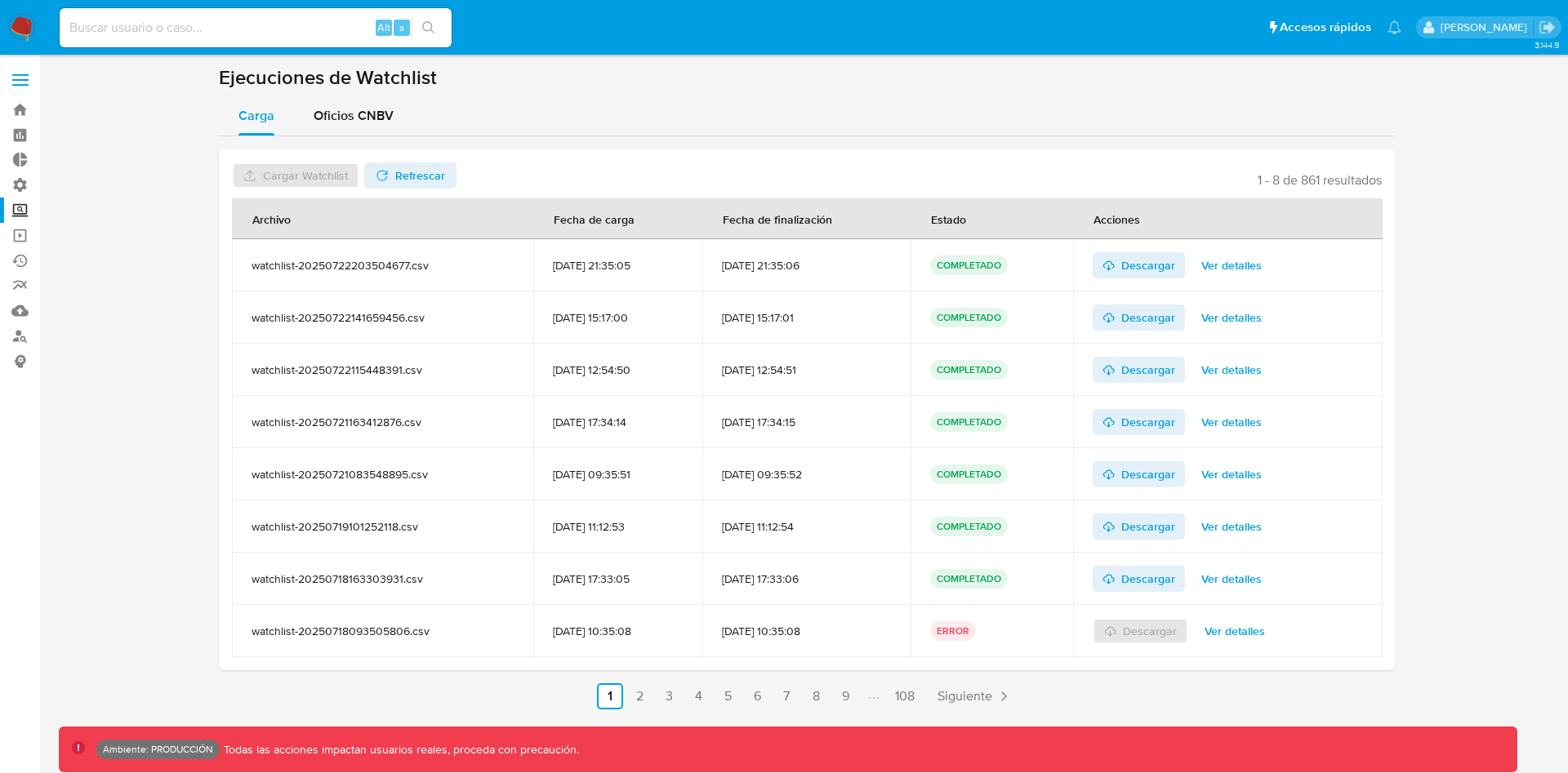 click on "Ver detalles" at bounding box center (1235, 631) 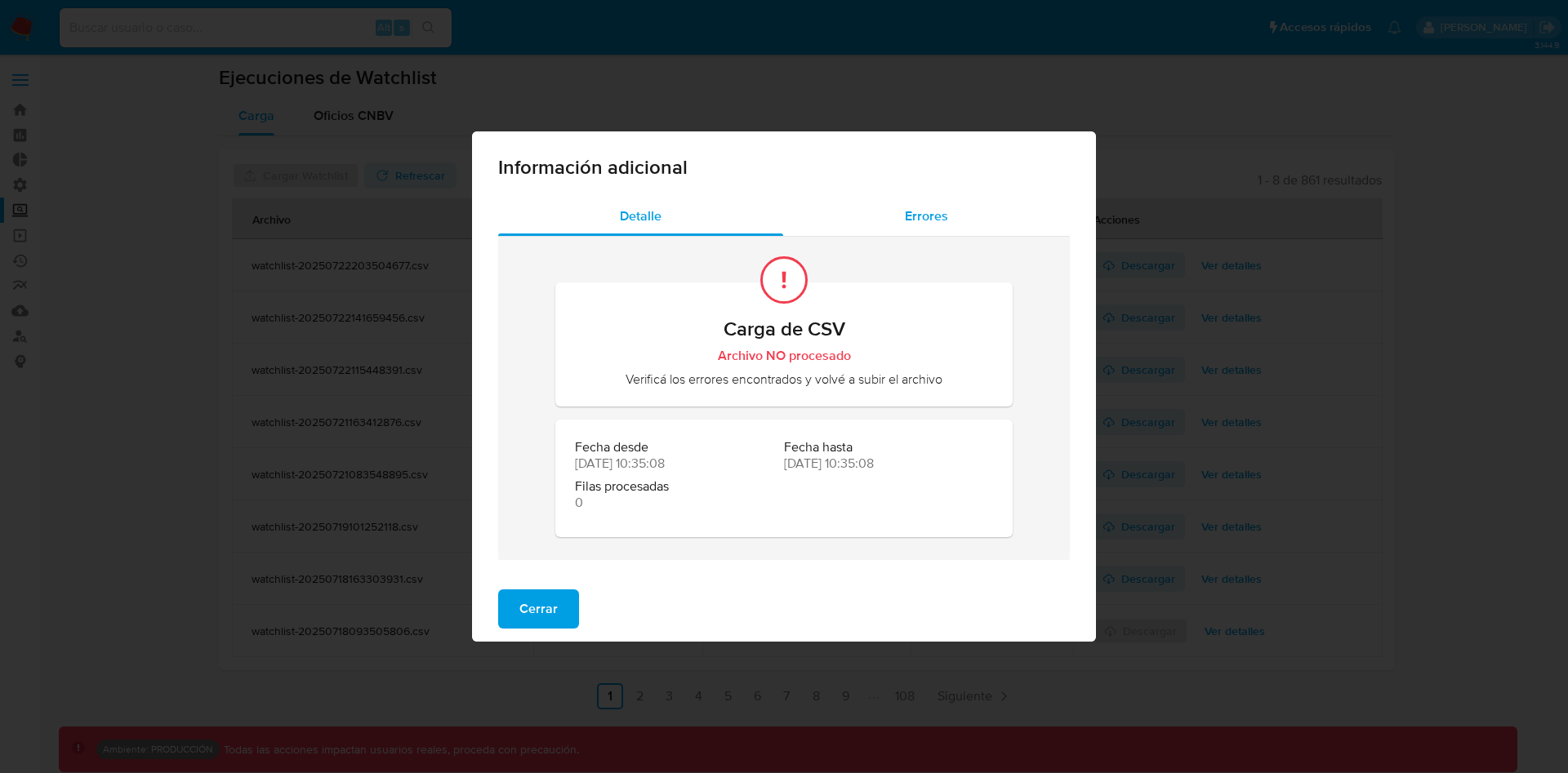 click on "Errores" at bounding box center (926, 216) 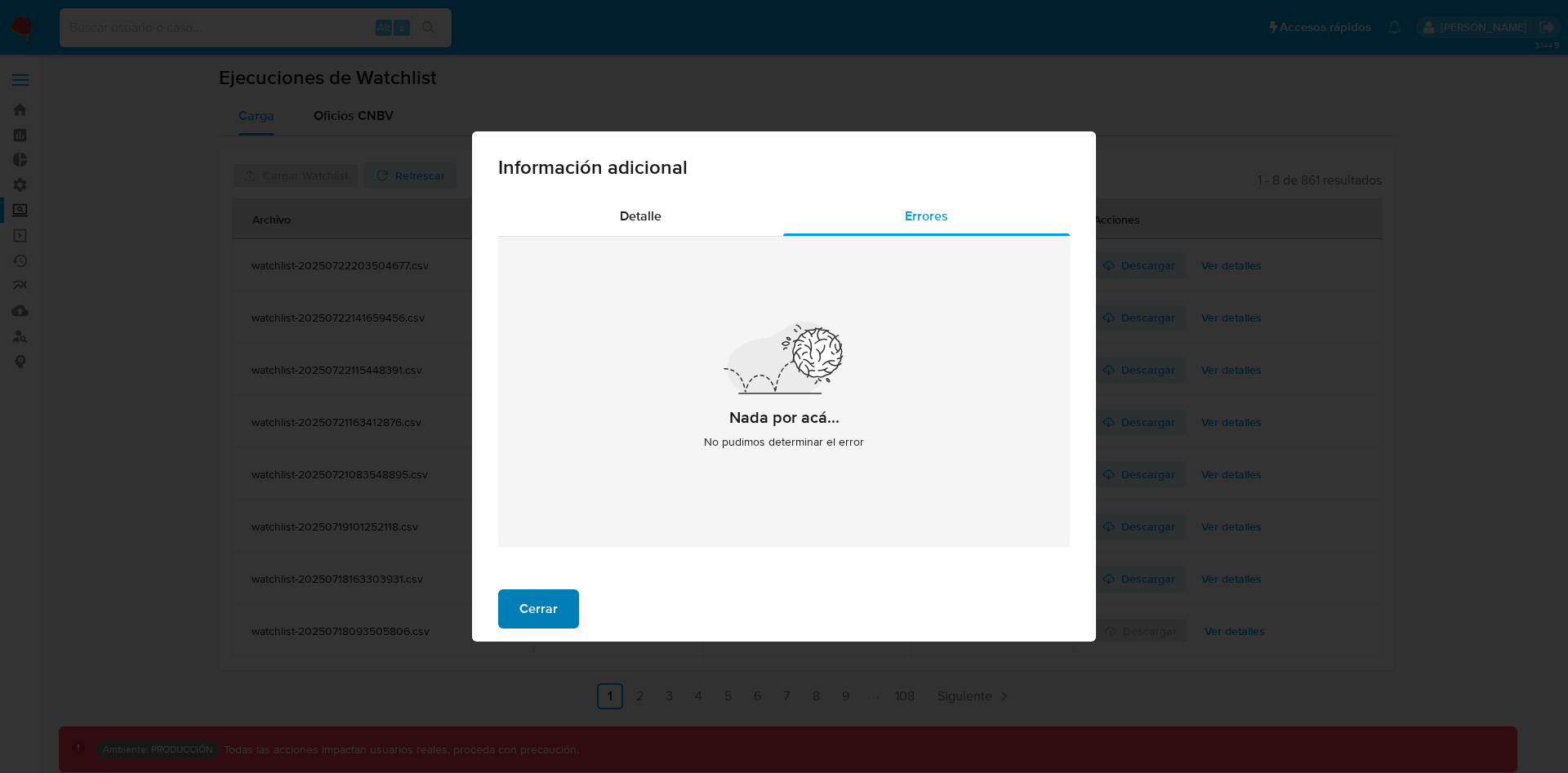 click on "Cerrar" at bounding box center [538, 609] 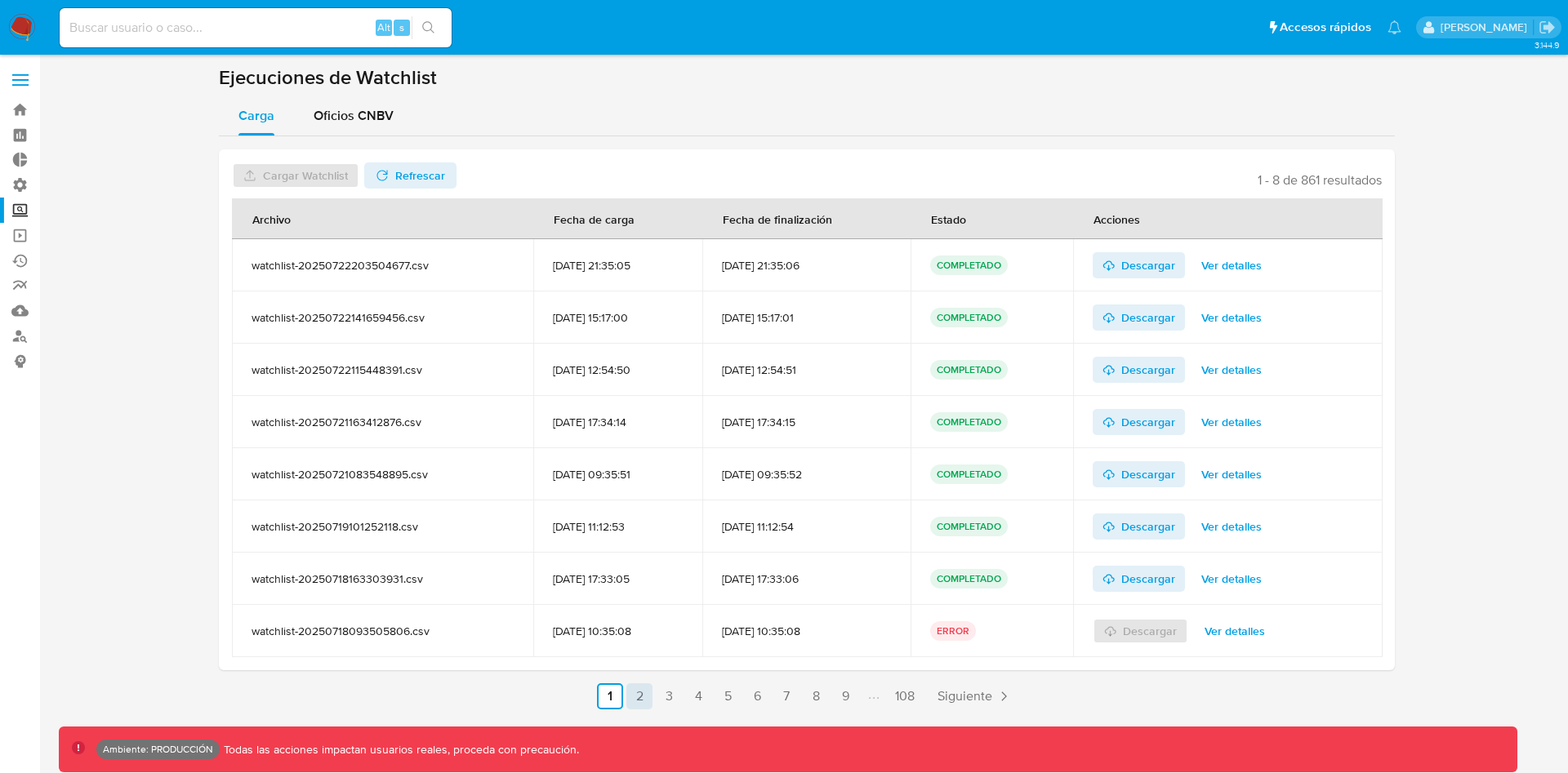 click on "2" at bounding box center (639, 696) 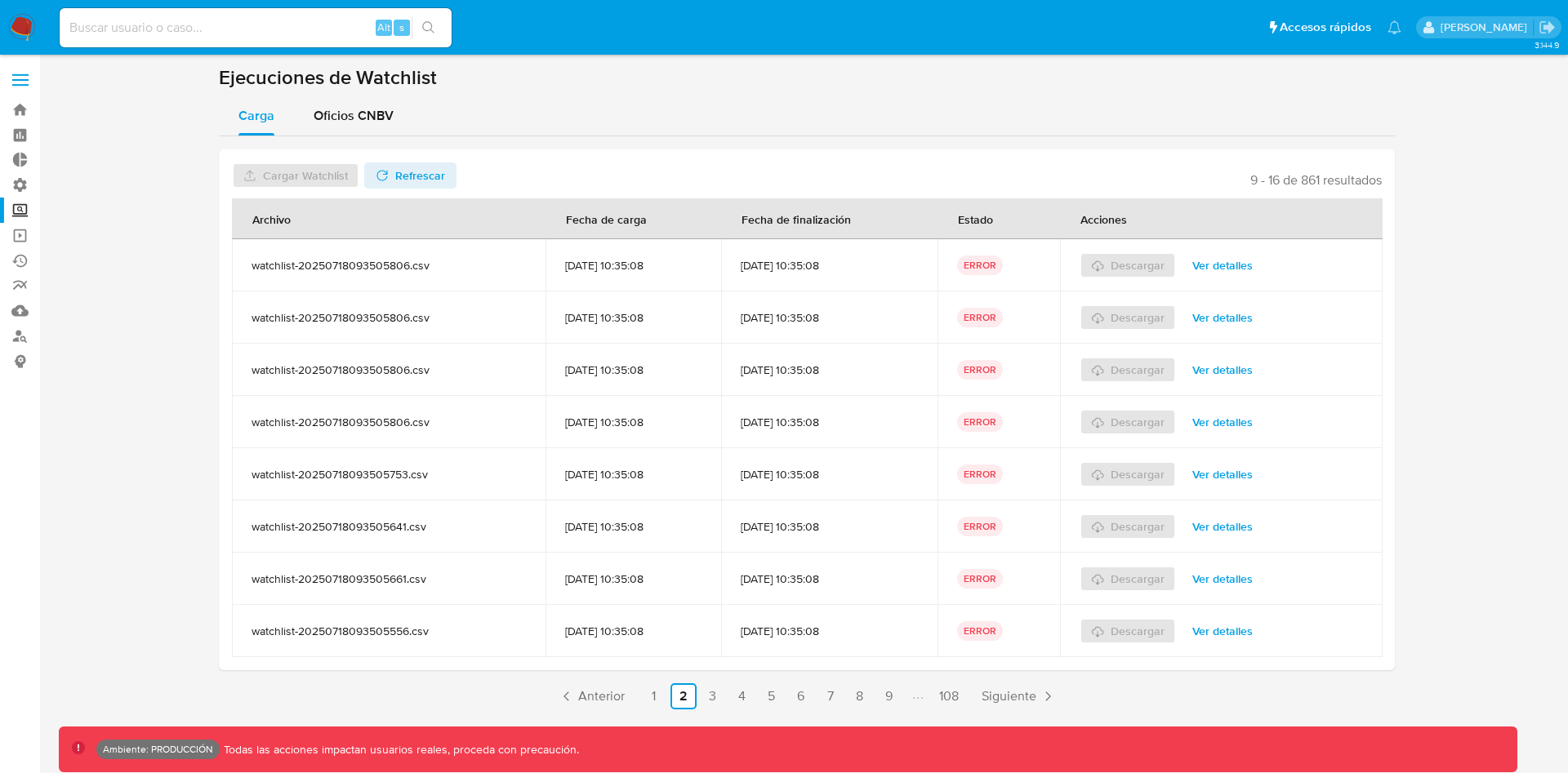 click on "Ver detalles" at bounding box center (1223, 265) 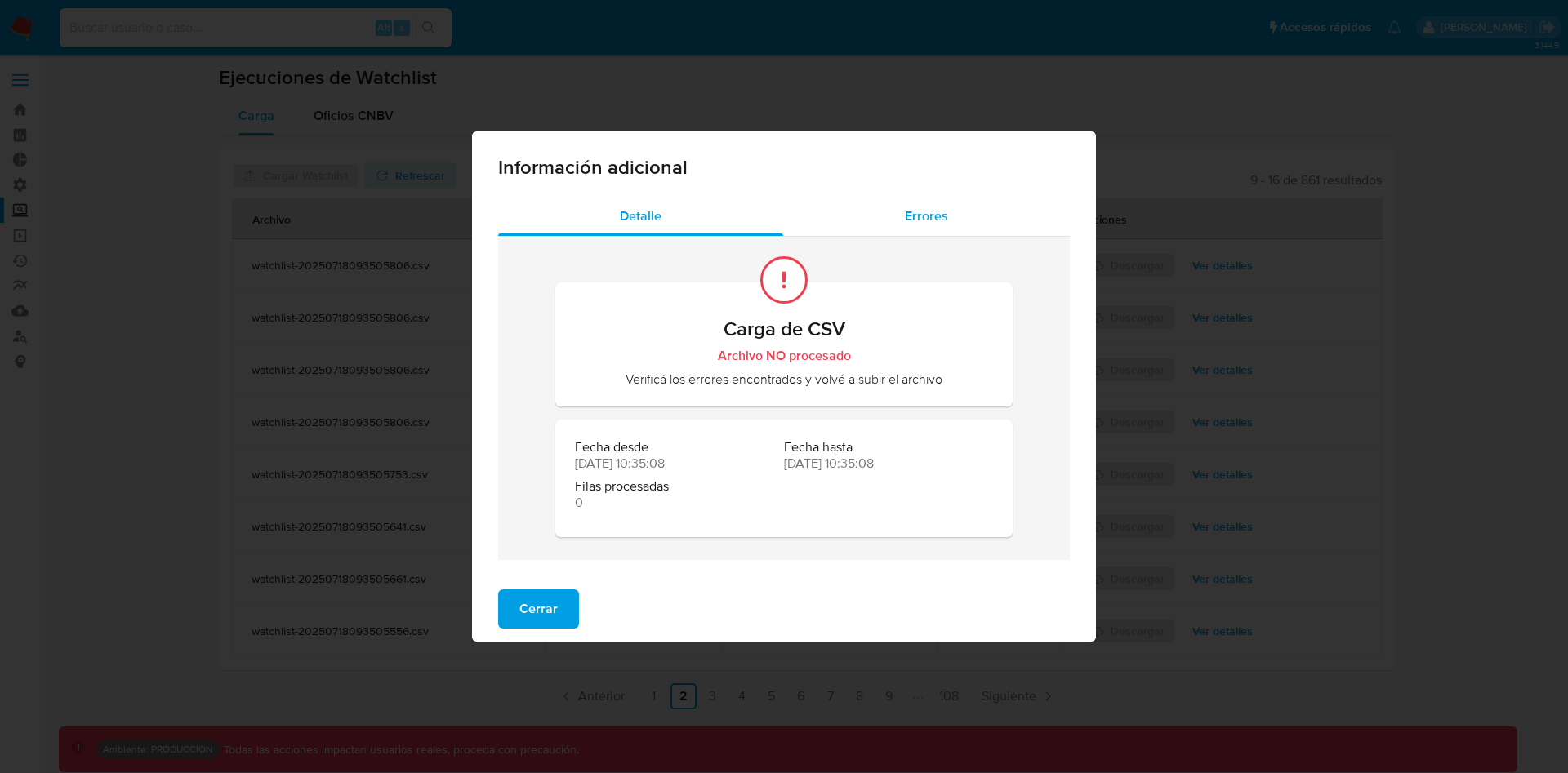 click on "Errores" at bounding box center [926, 215] 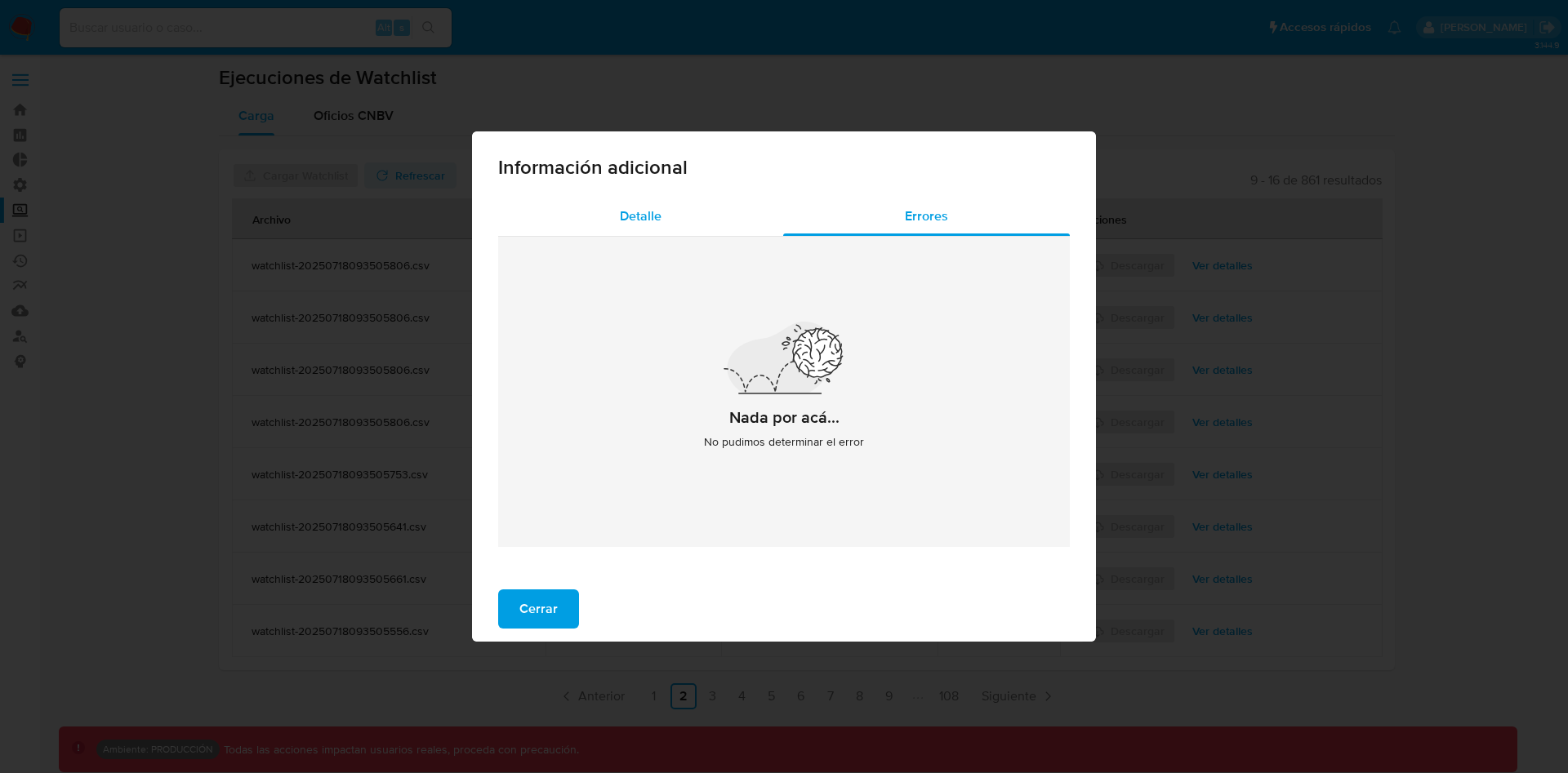 click on "Detalle" at bounding box center [640, 216] 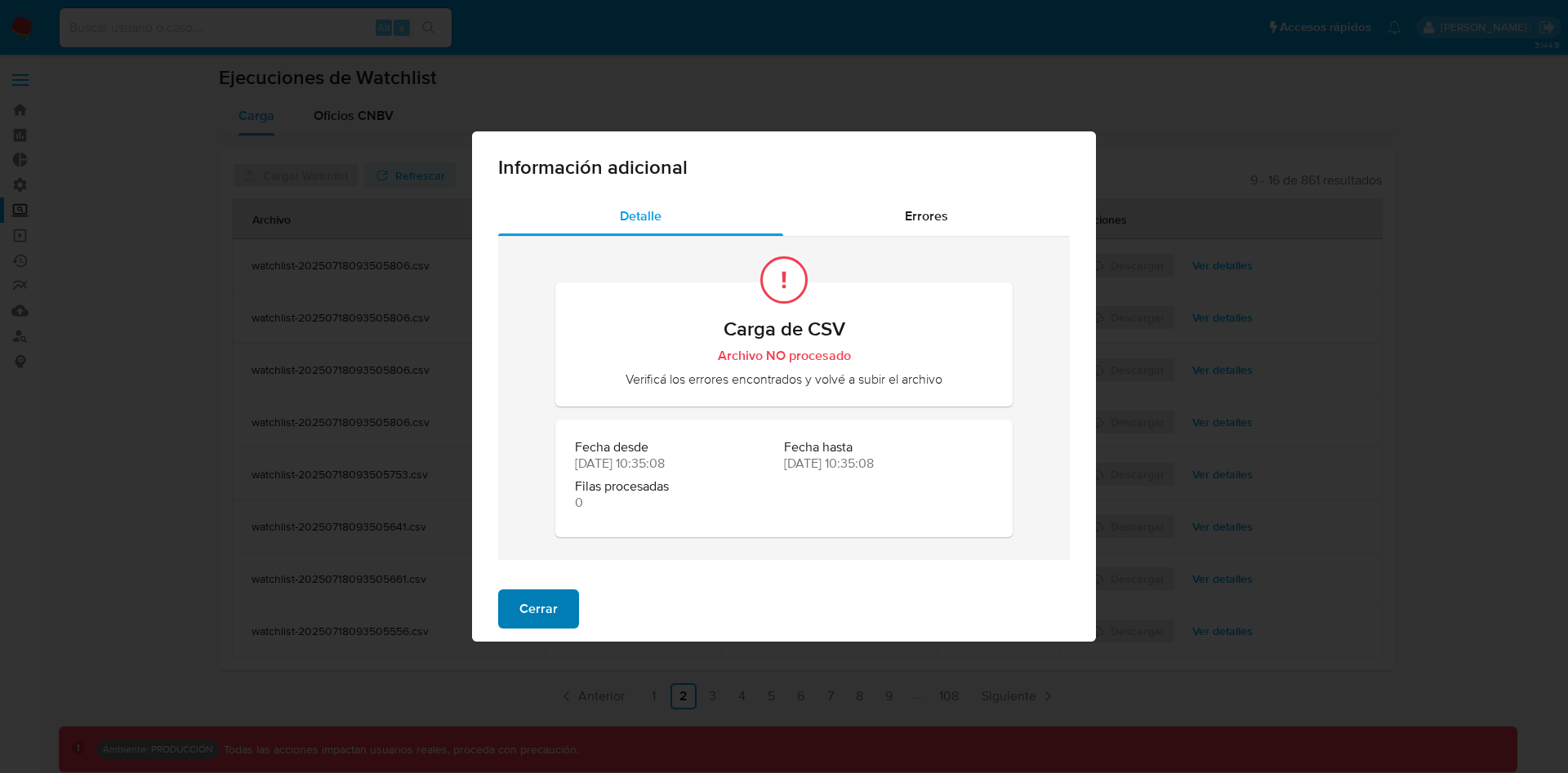 click on "Cerrar" at bounding box center [538, 609] 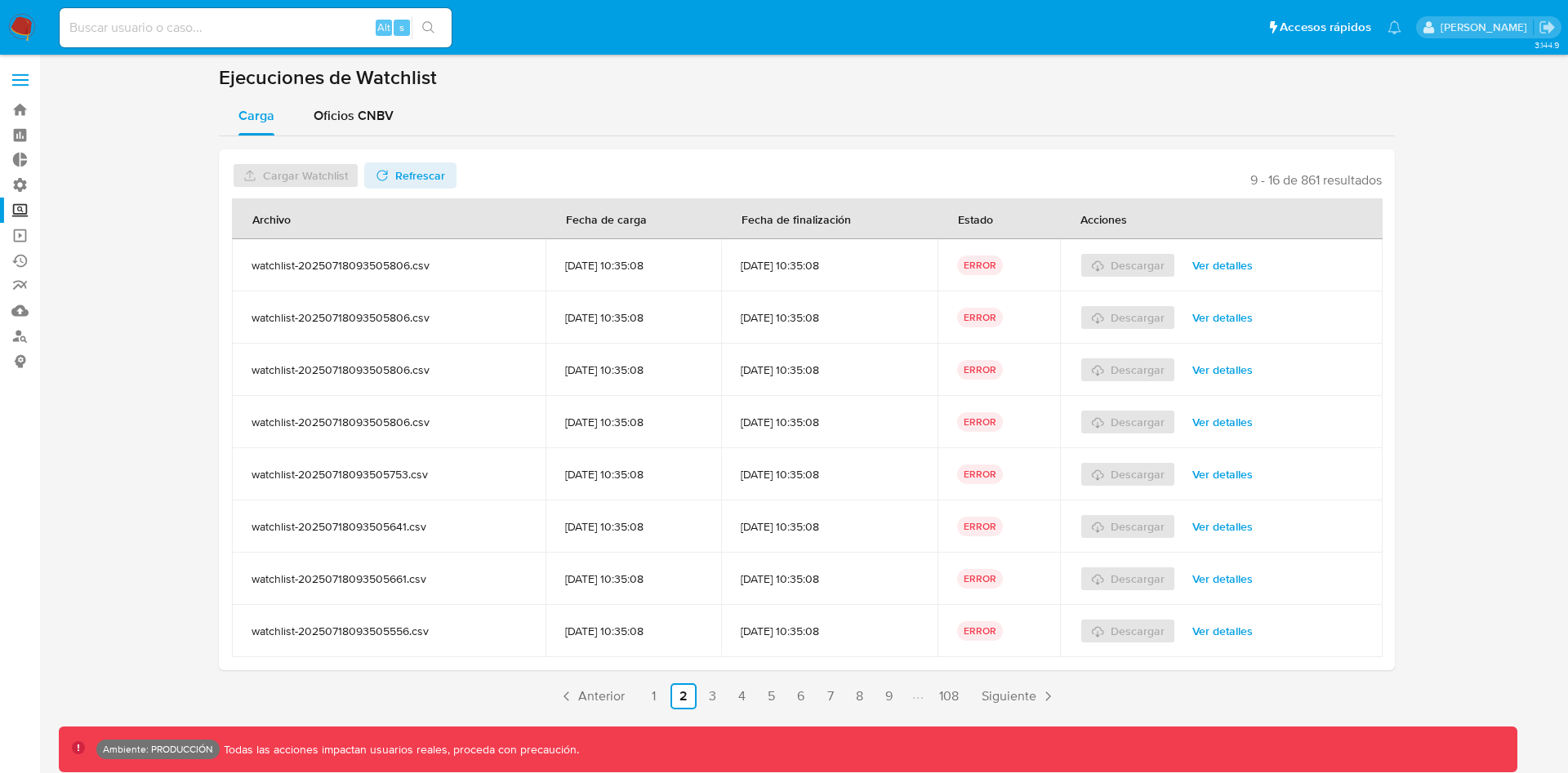 click on "Ver detalles" at bounding box center (1223, 318) 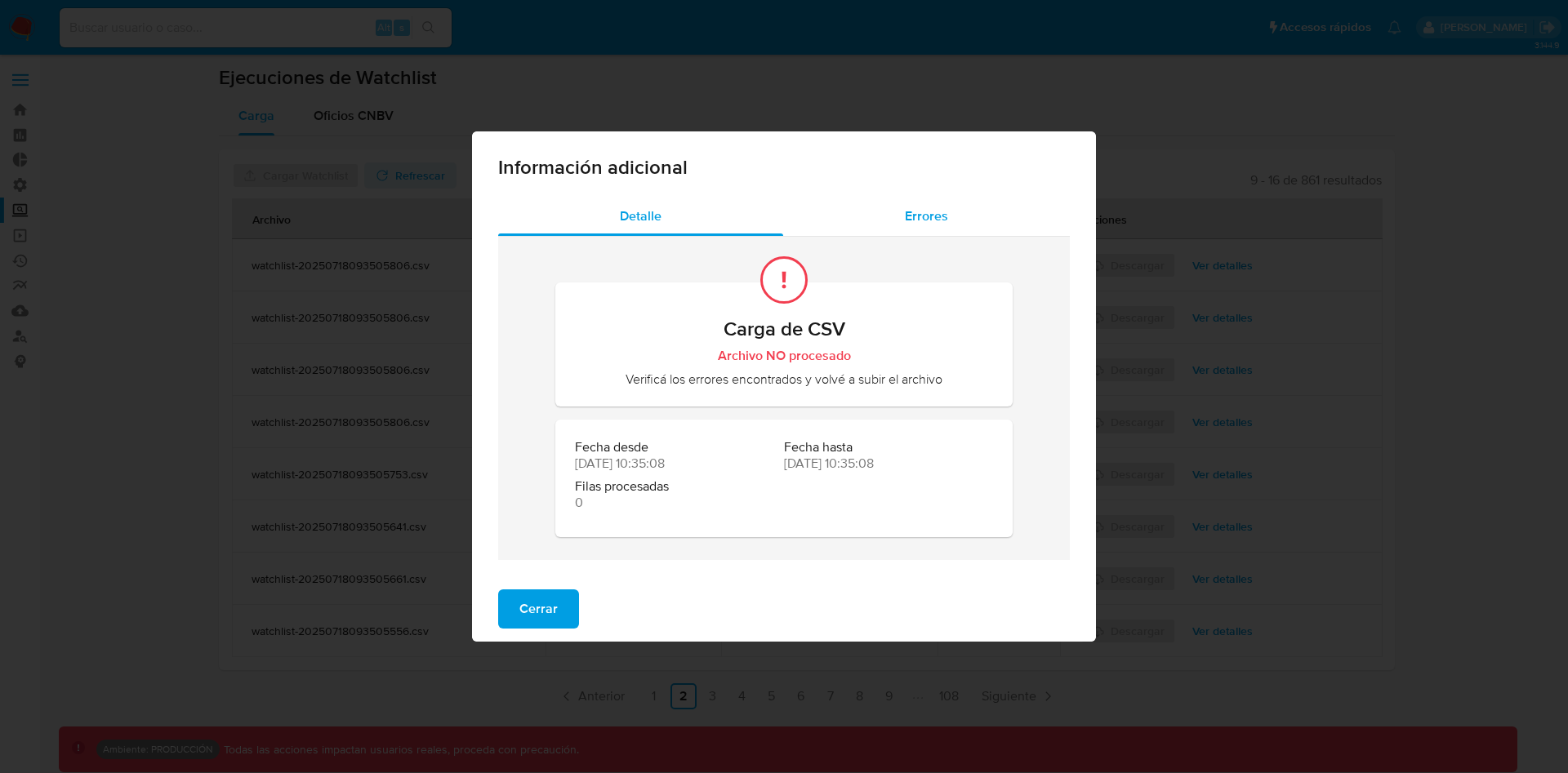click on "Errores" at bounding box center (926, 215) 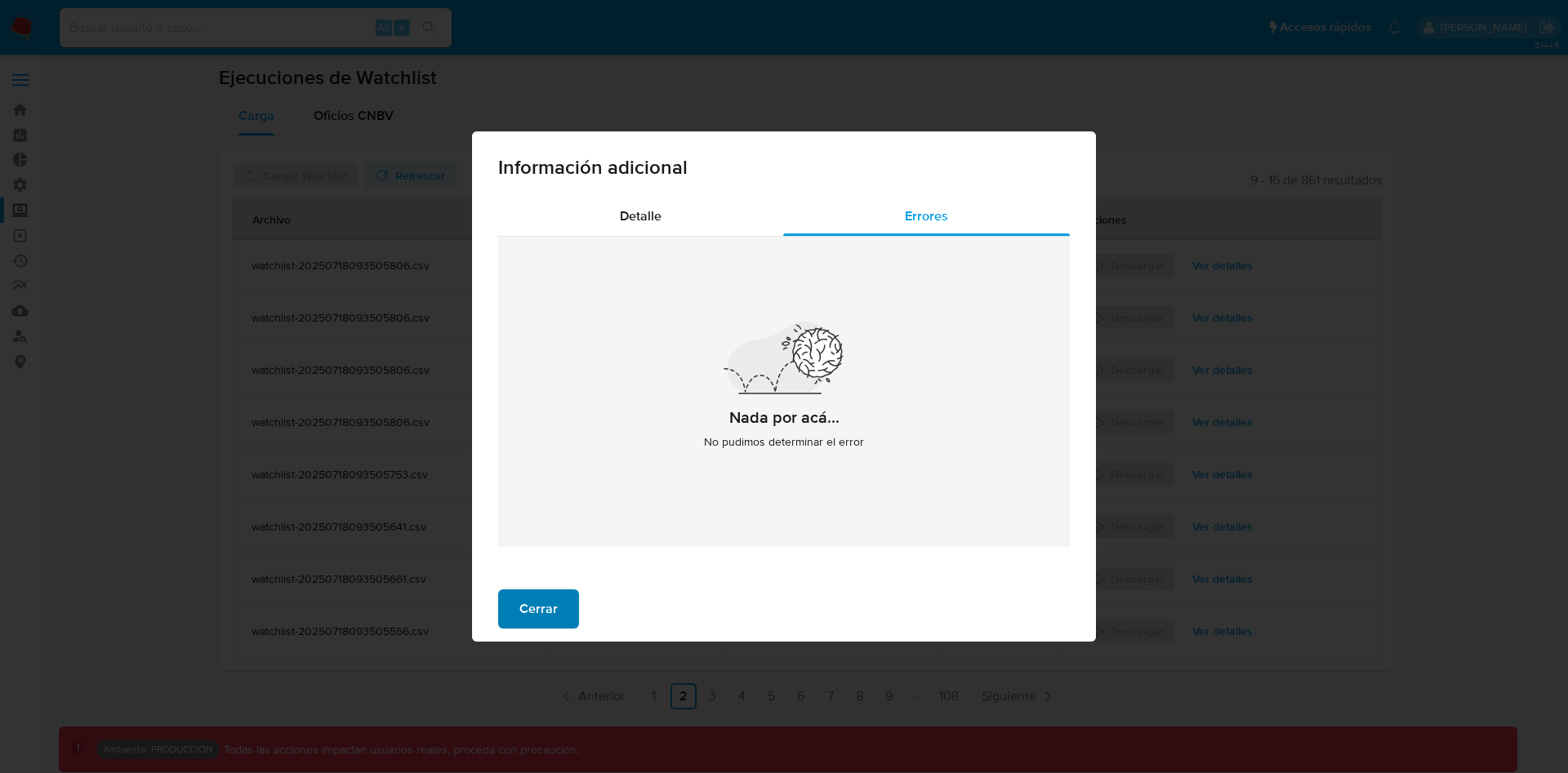 click on "Cerrar" at bounding box center (538, 609) 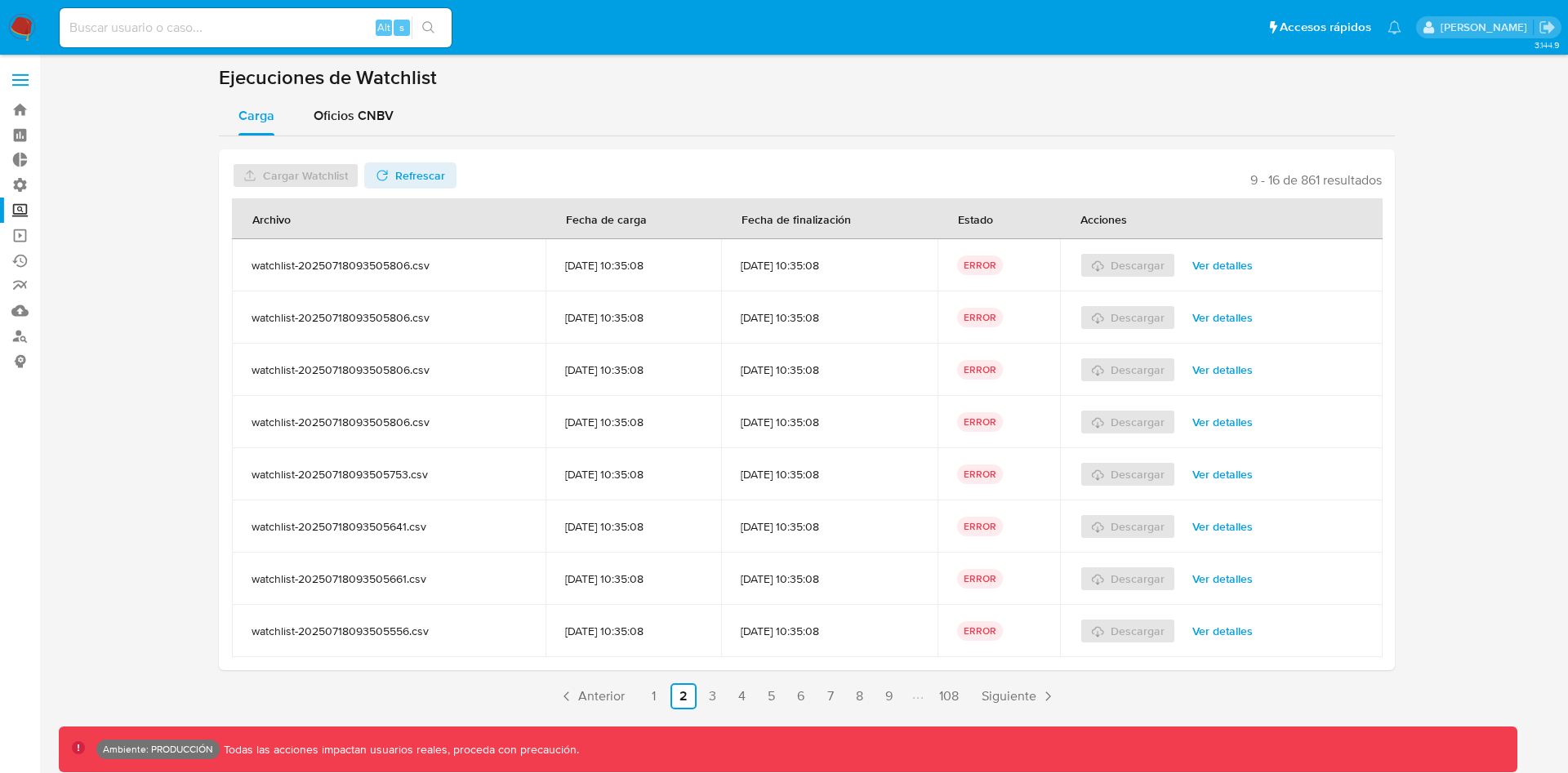 click on "Ver detalles" at bounding box center [1223, 526] 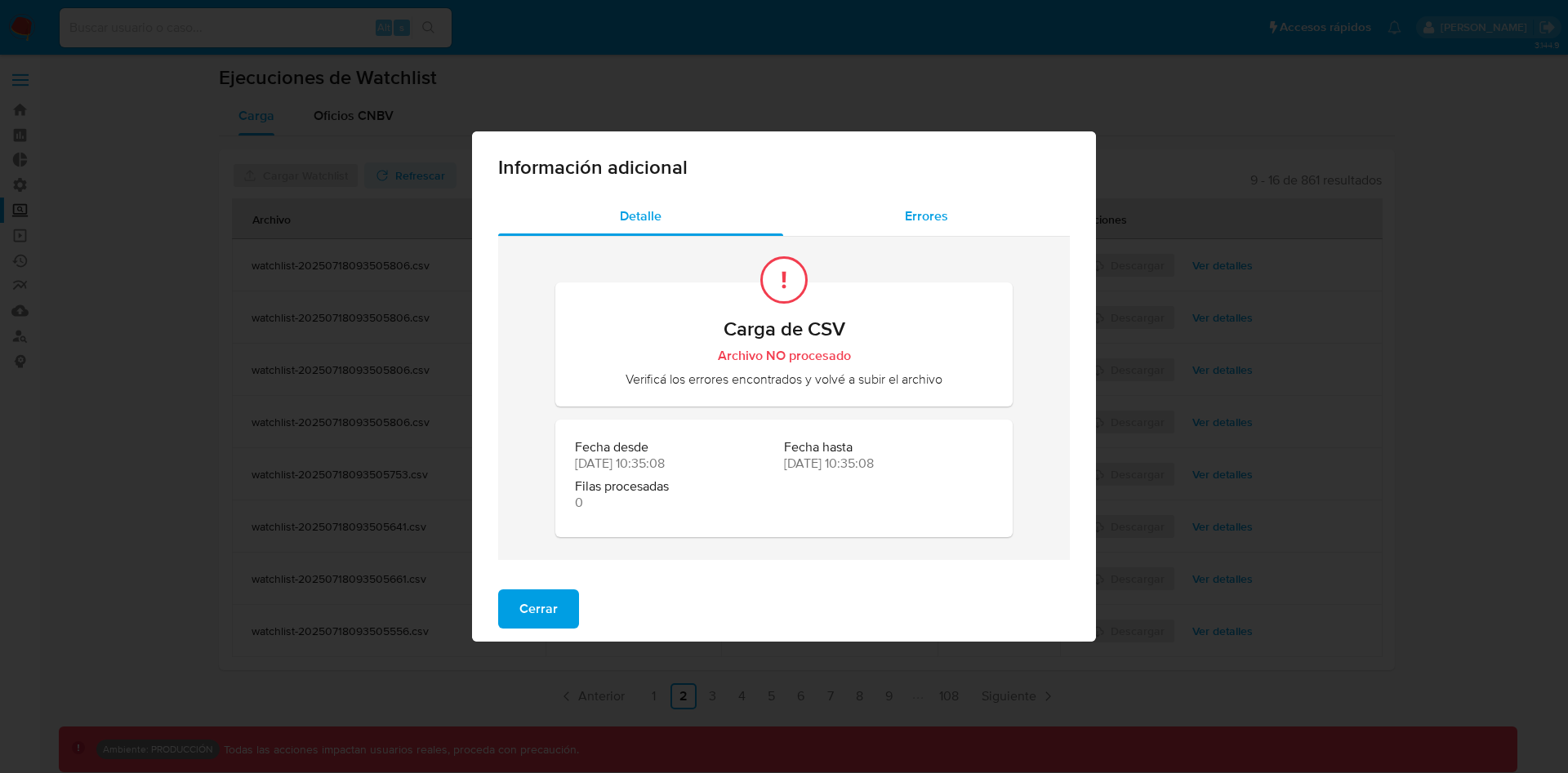 click on "Errores" at bounding box center [926, 215] 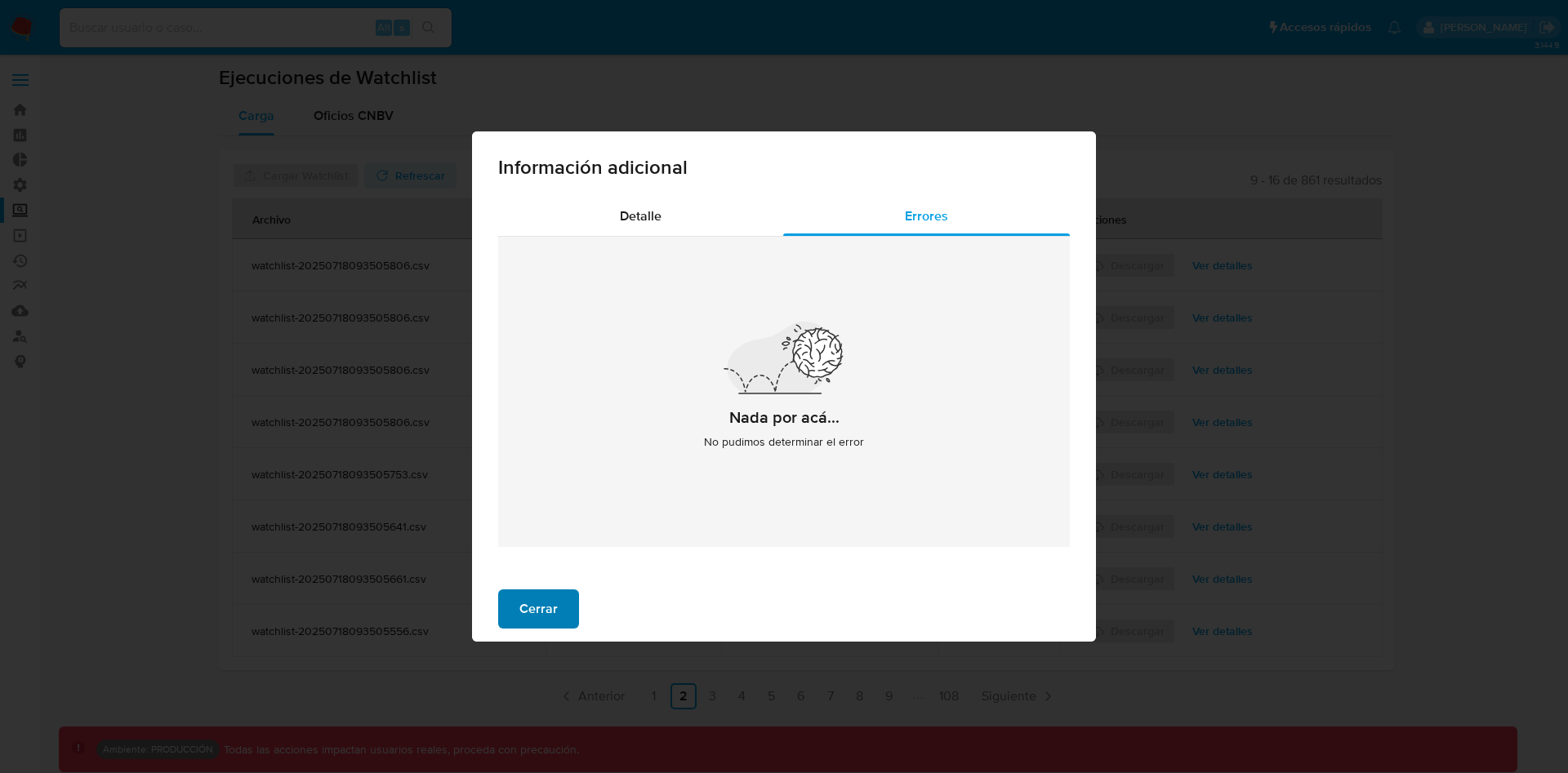 click on "Cerrar" at bounding box center (538, 609) 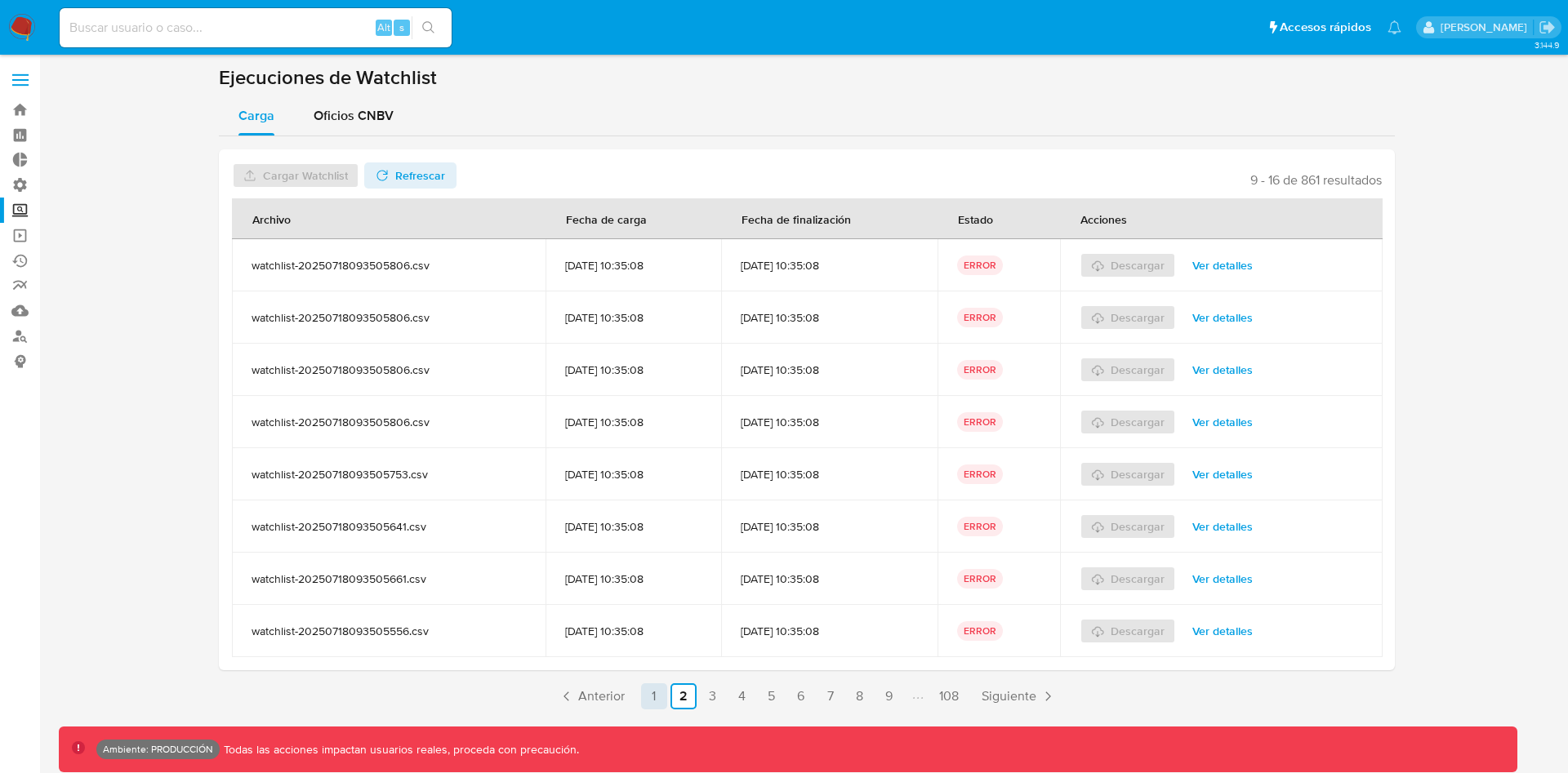 click on "1" at bounding box center [654, 696] 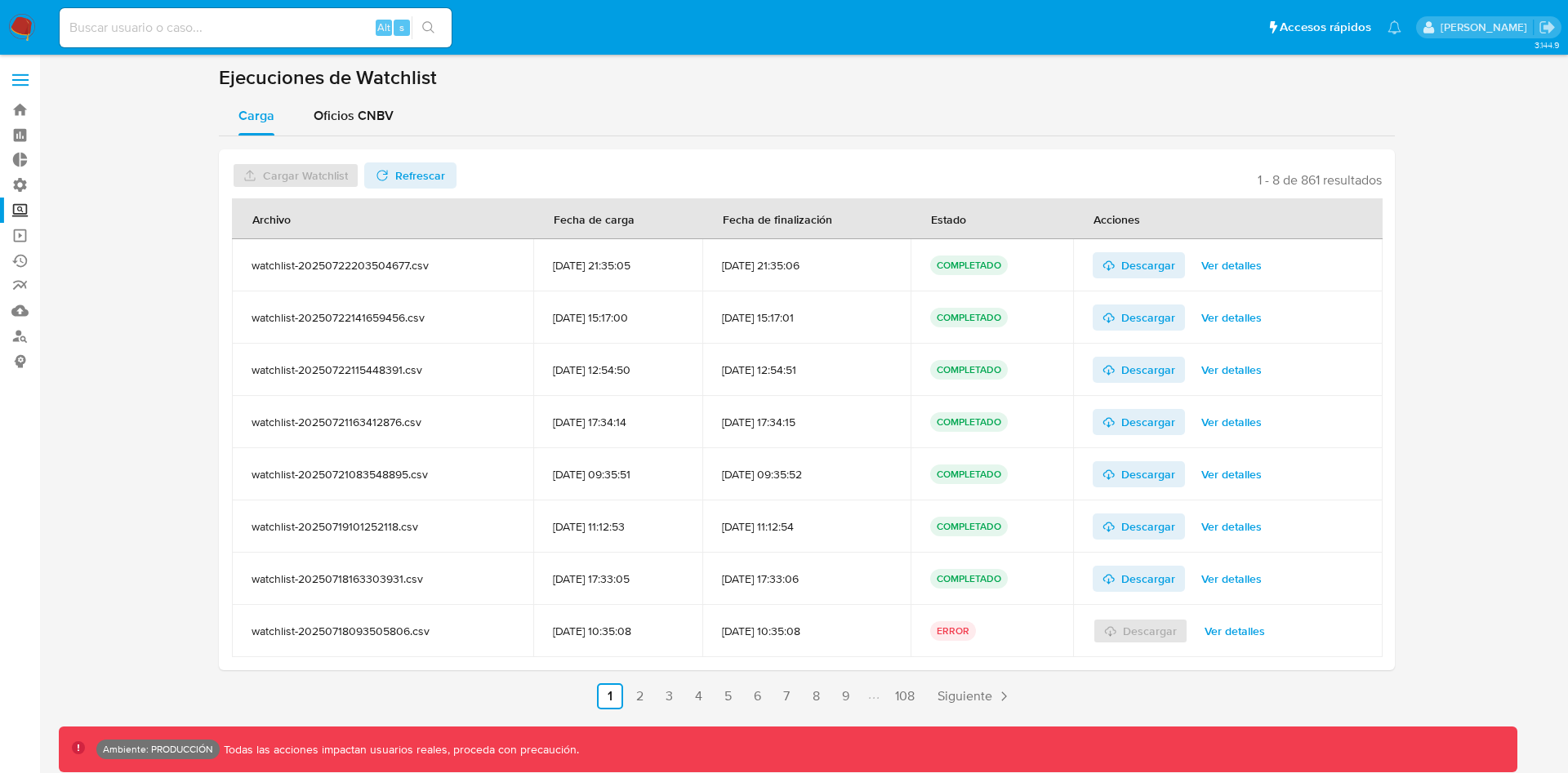 click on "Ver detalles" at bounding box center [1235, 631] 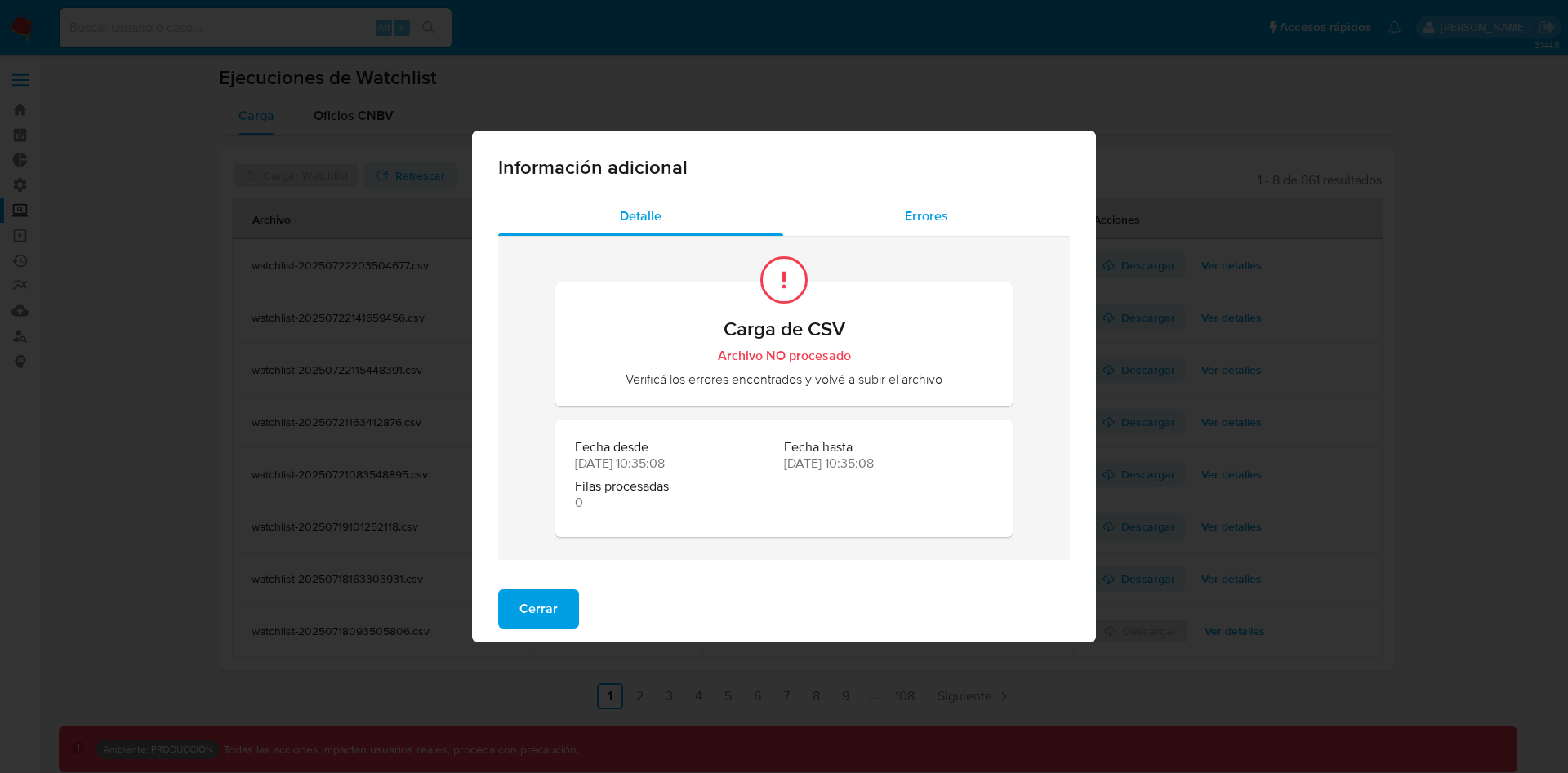 click on "Errores" at bounding box center (926, 215) 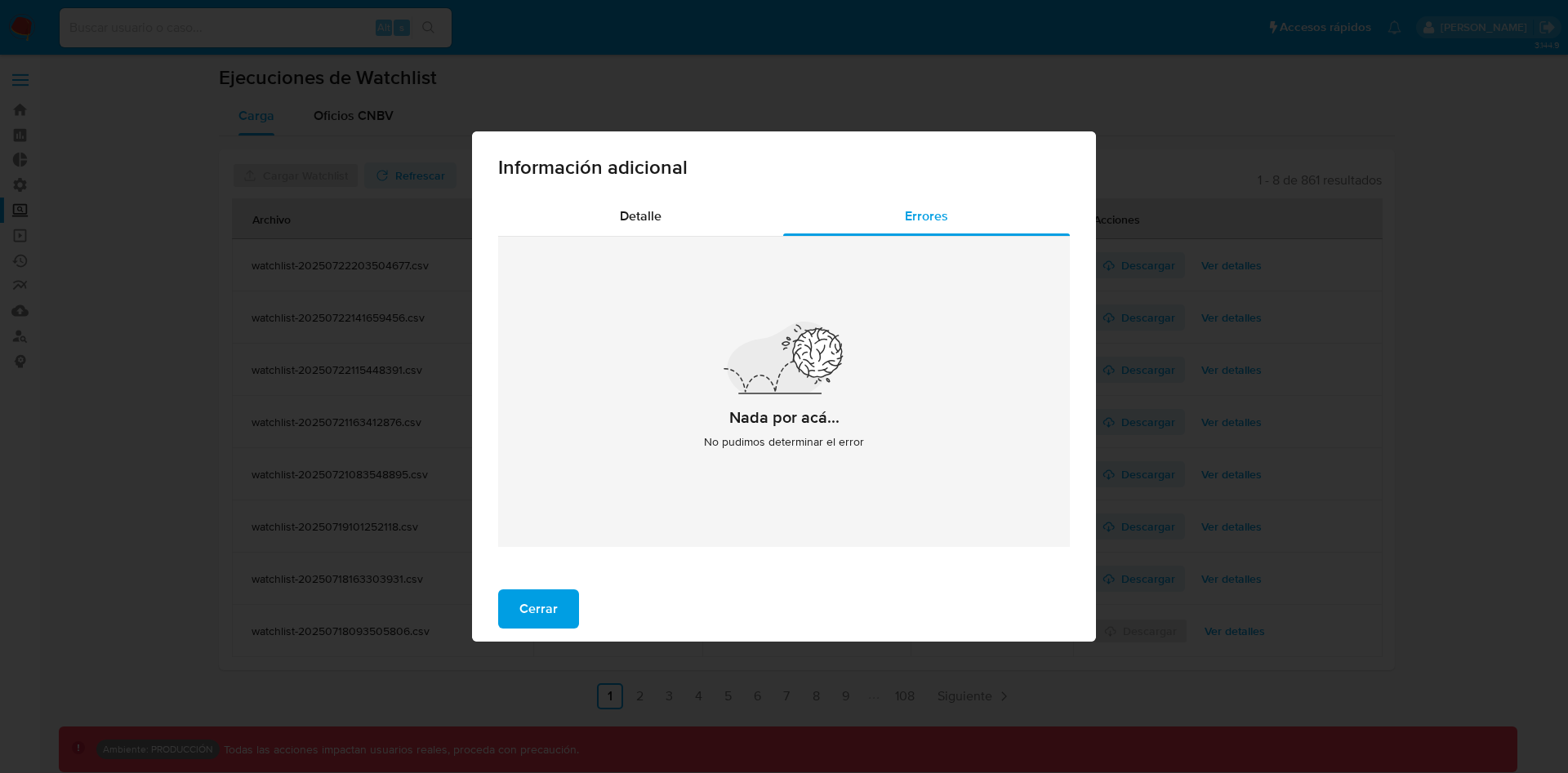 type 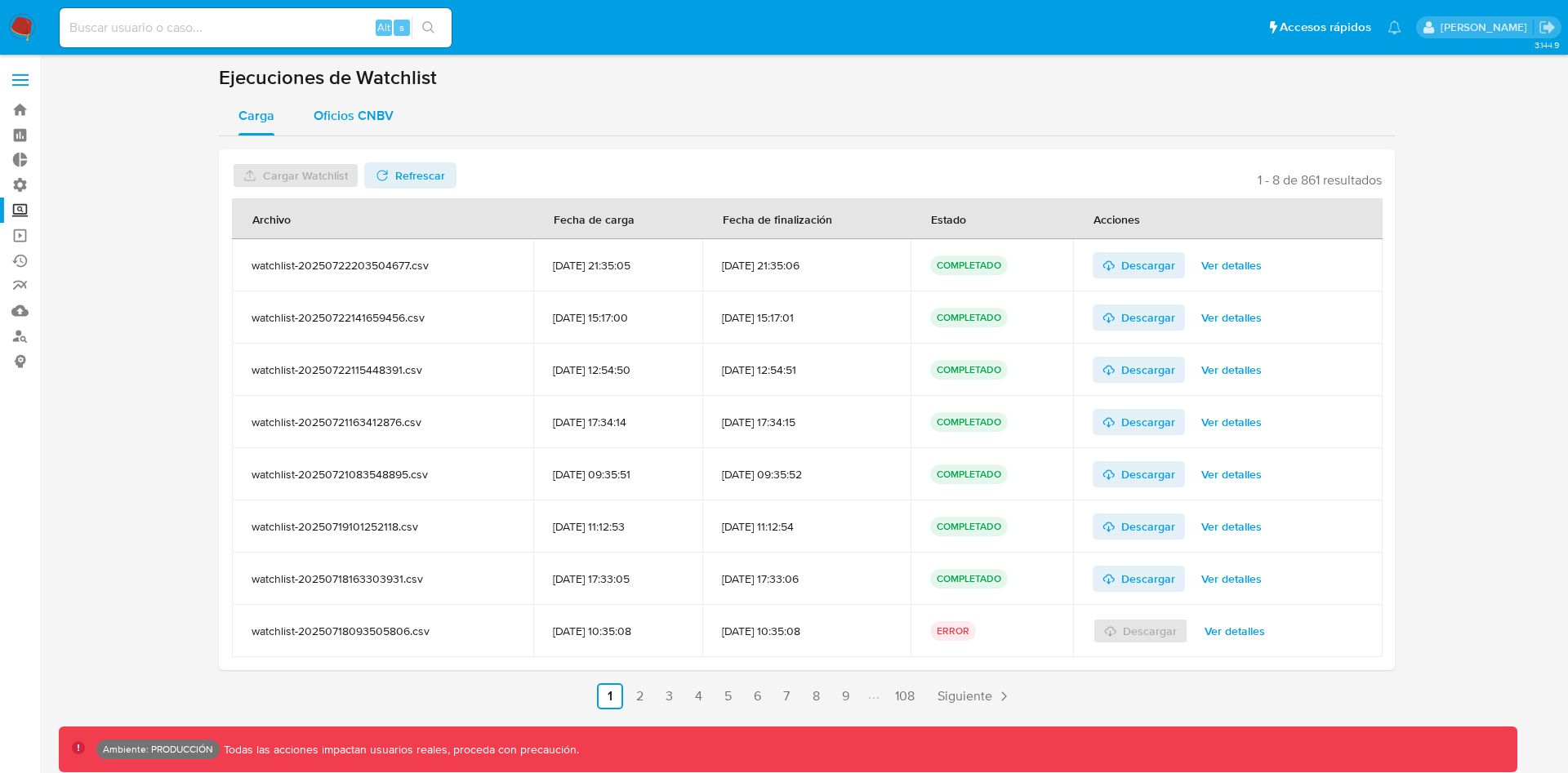 click on "Oficios CNBV" at bounding box center (354, 115) 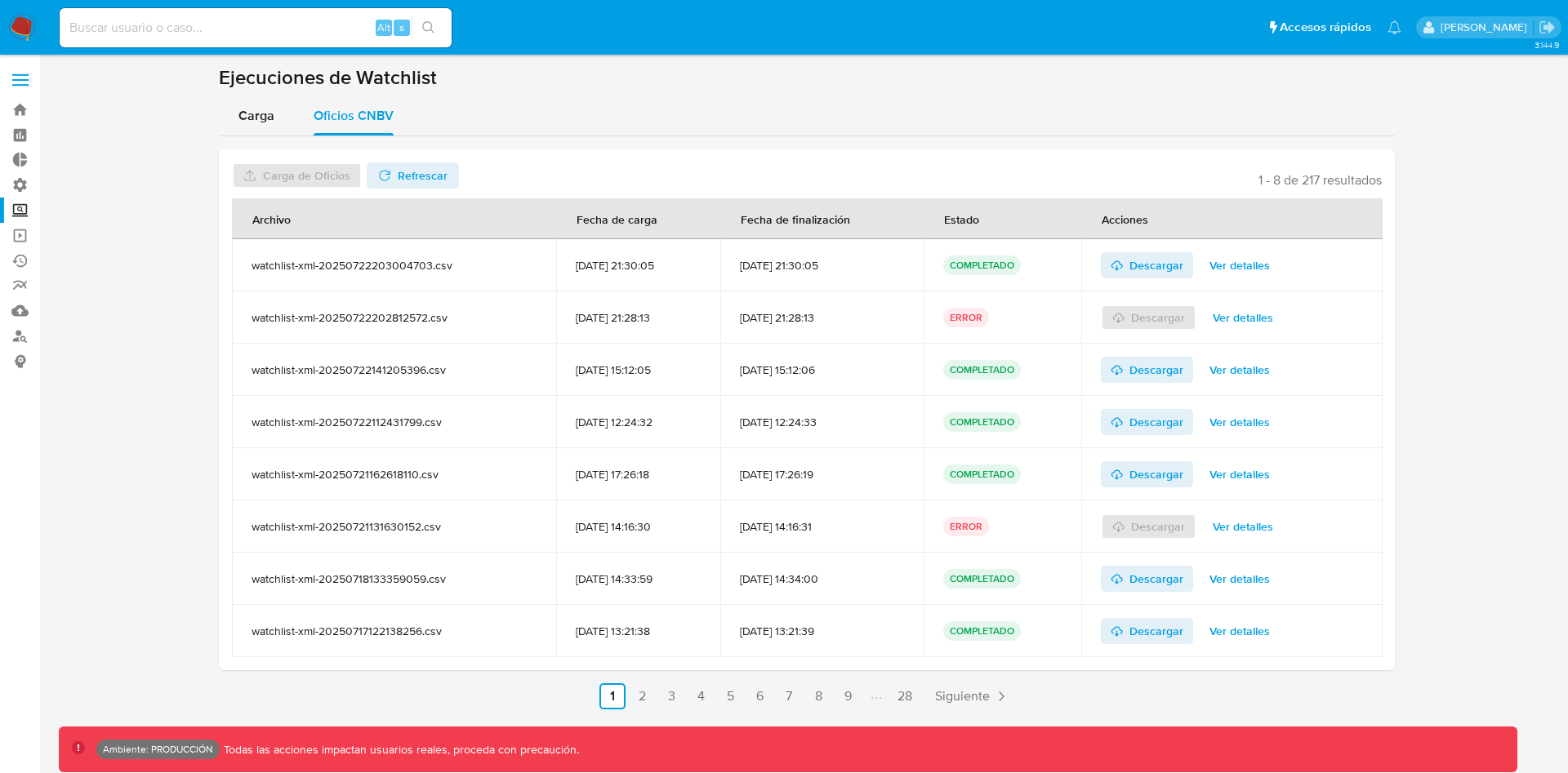 click on "Ver detalles" at bounding box center [1240, 265] 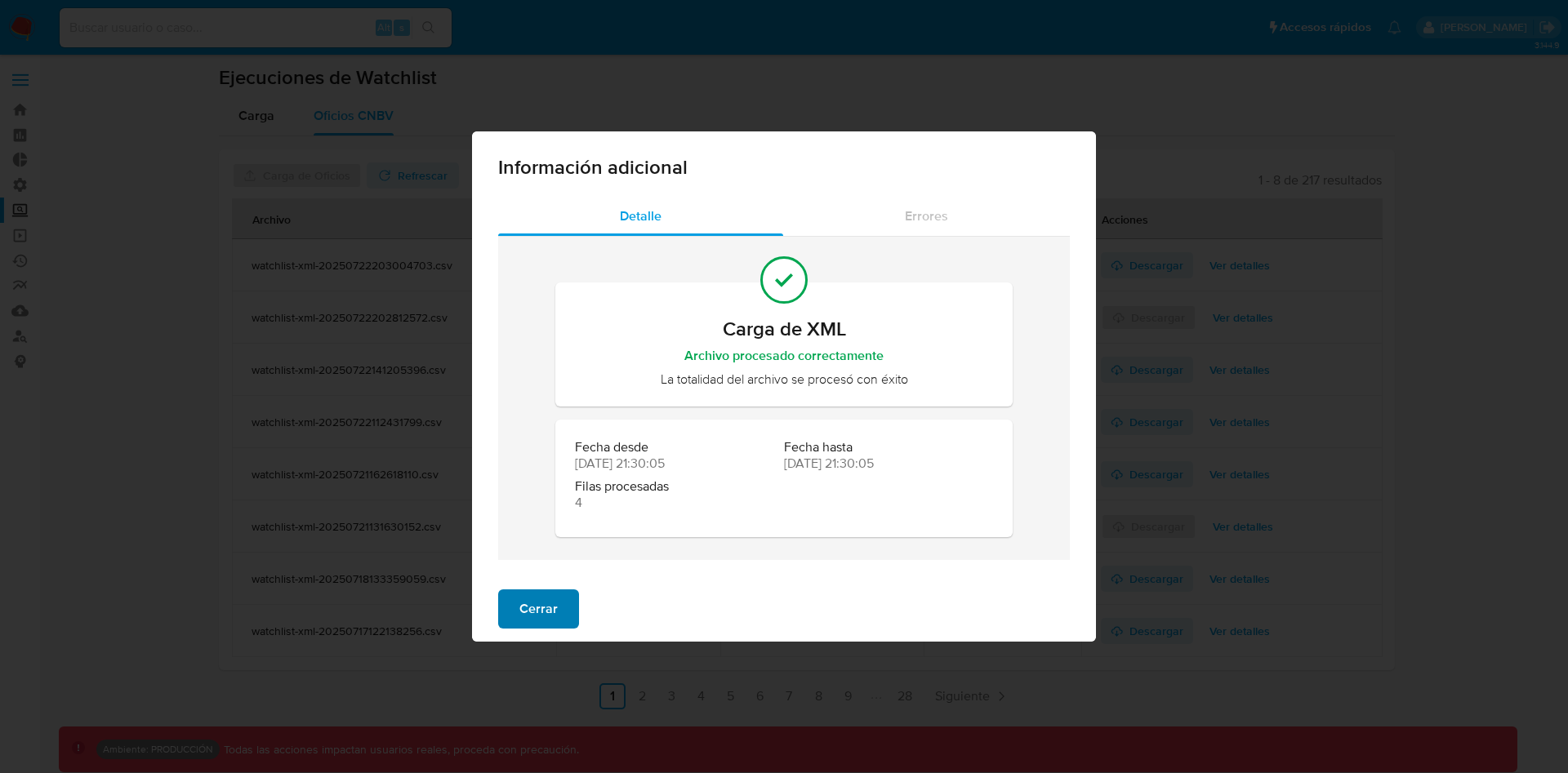 click on "Cerrar" at bounding box center [538, 609] 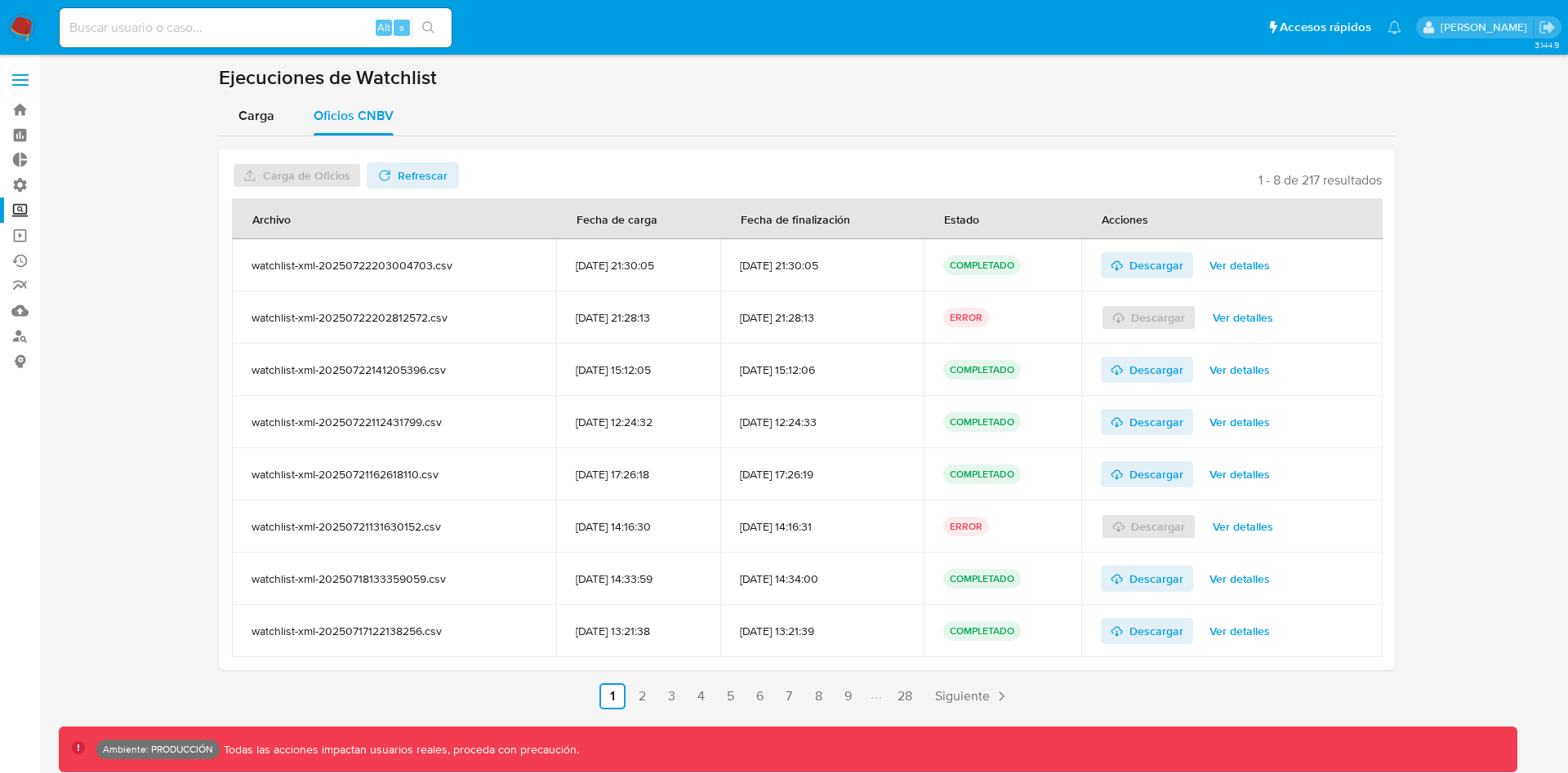 click on "Ver detalles" at bounding box center [1243, 318] 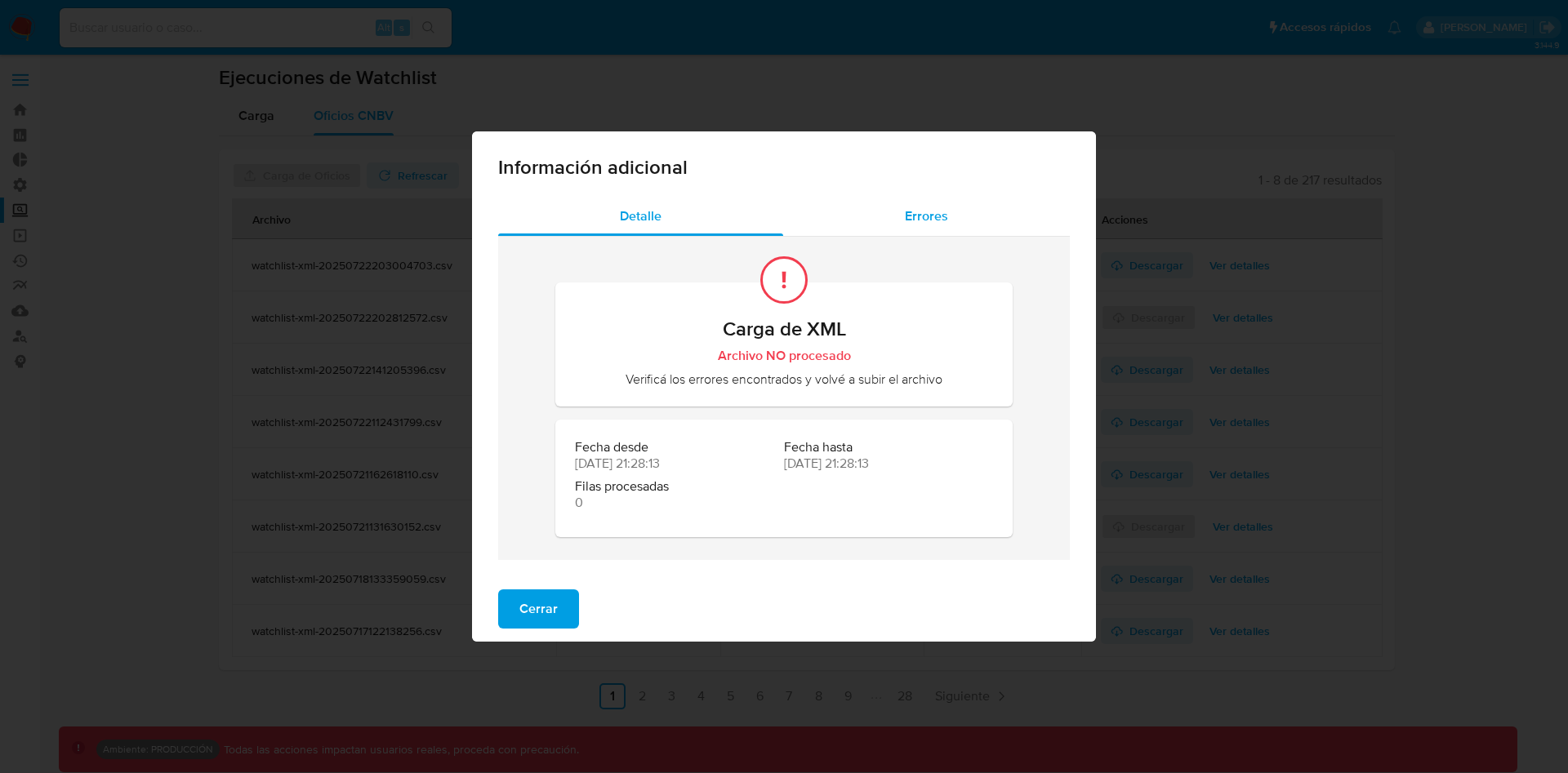 click on "Errores" at bounding box center [926, 215] 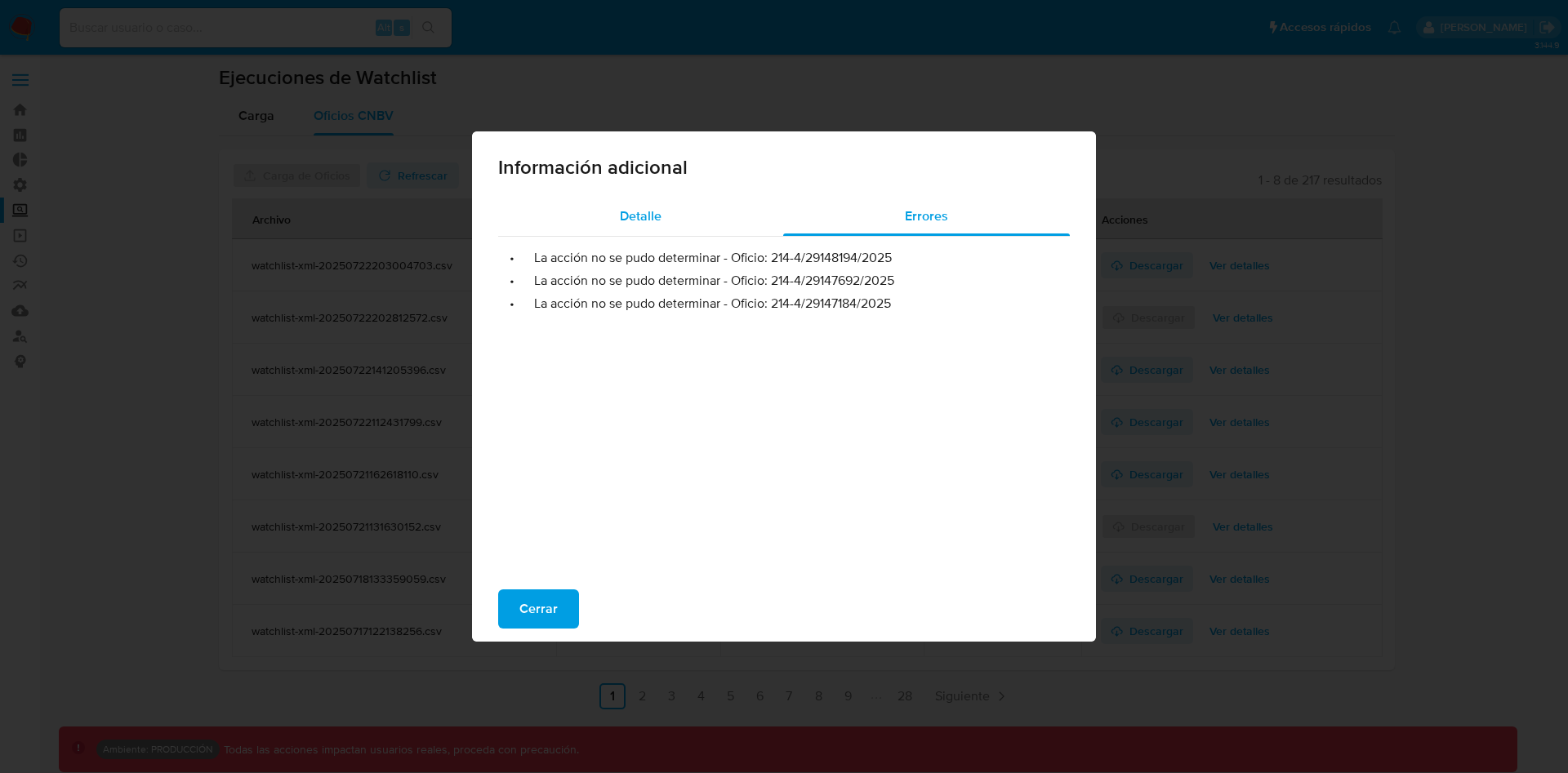 click on "Detalle" at bounding box center [640, 216] 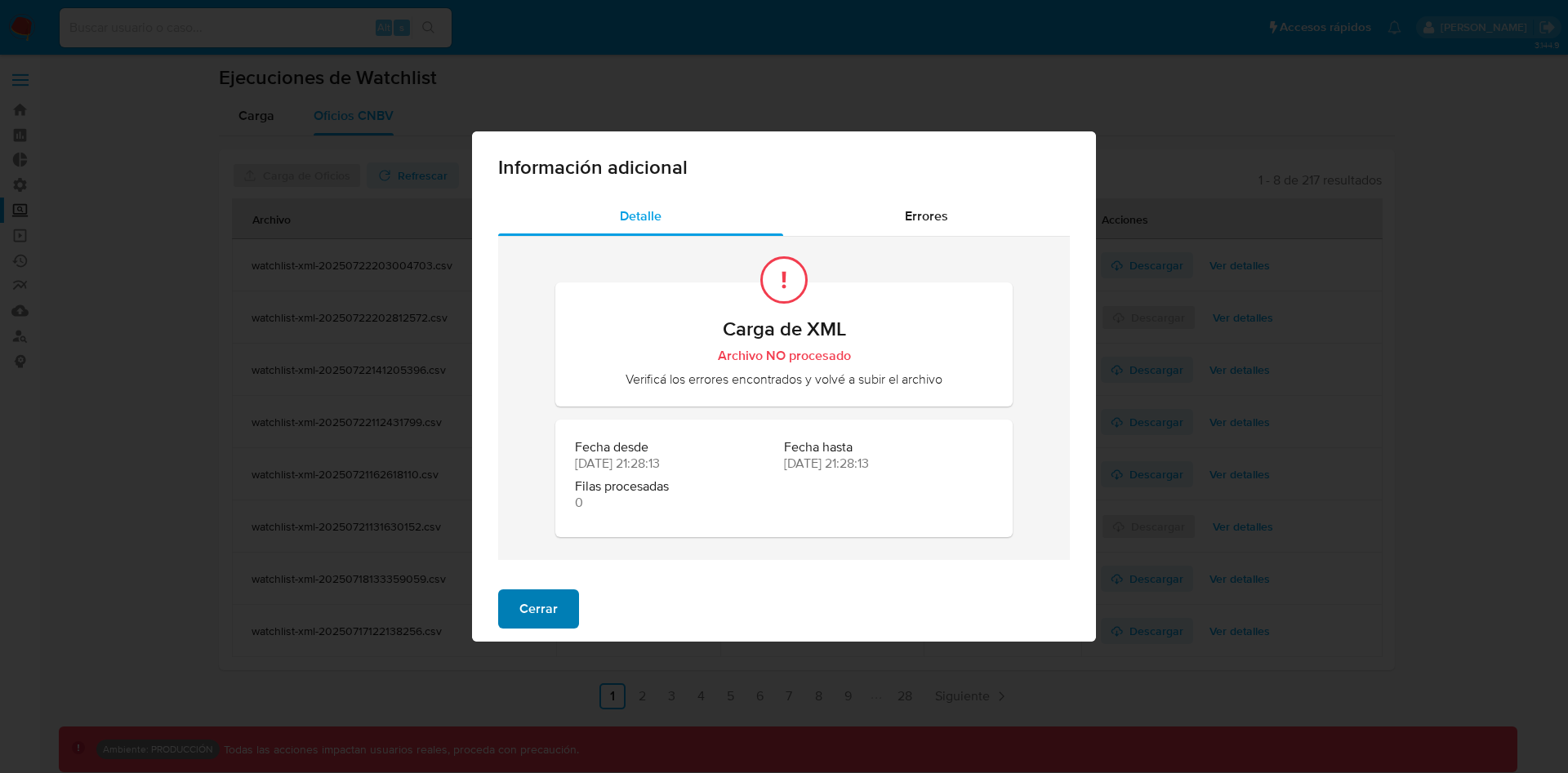 click on "Cerrar" at bounding box center [538, 609] 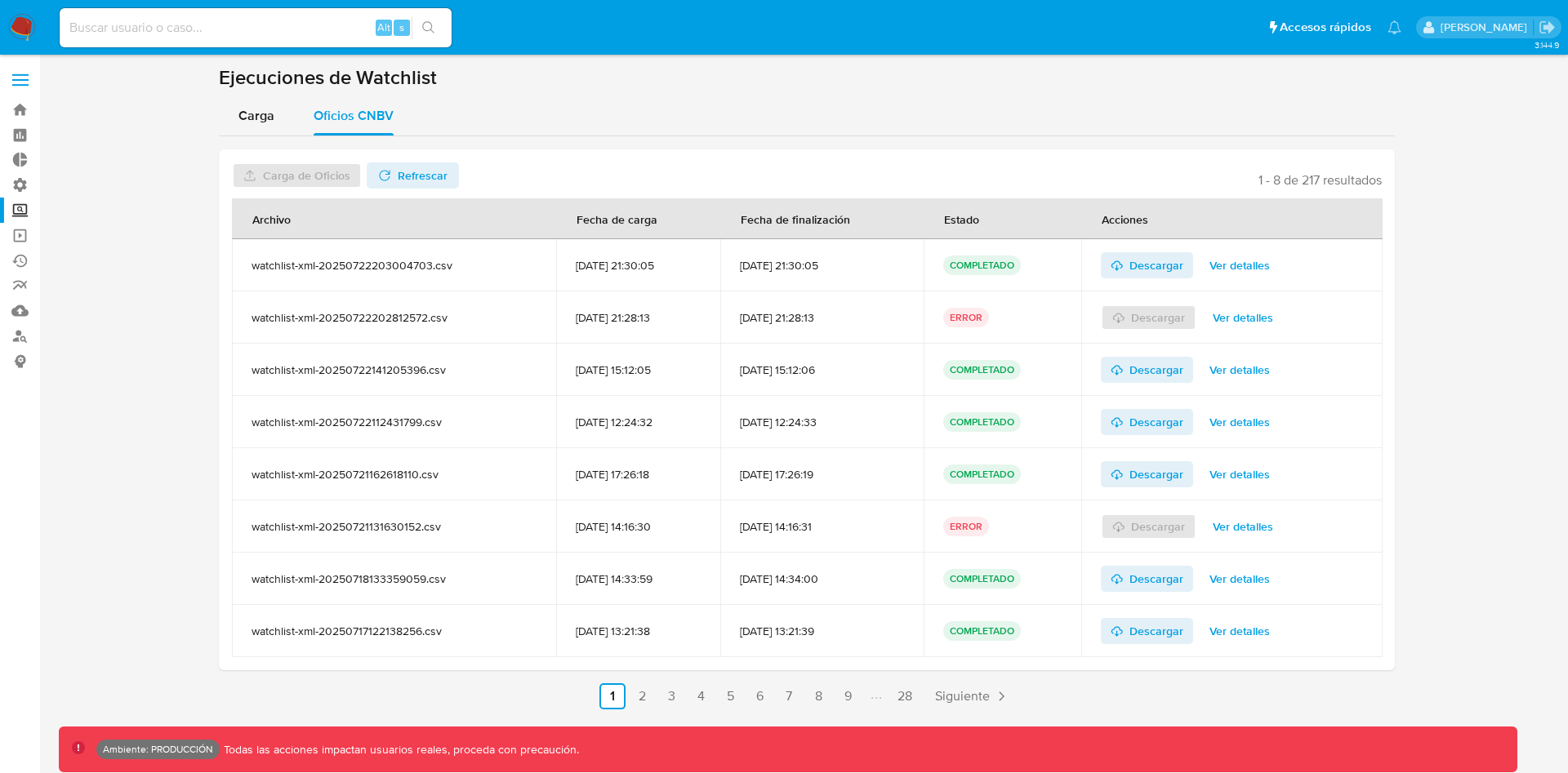 click on "Ver detalles" at bounding box center (1240, 265) 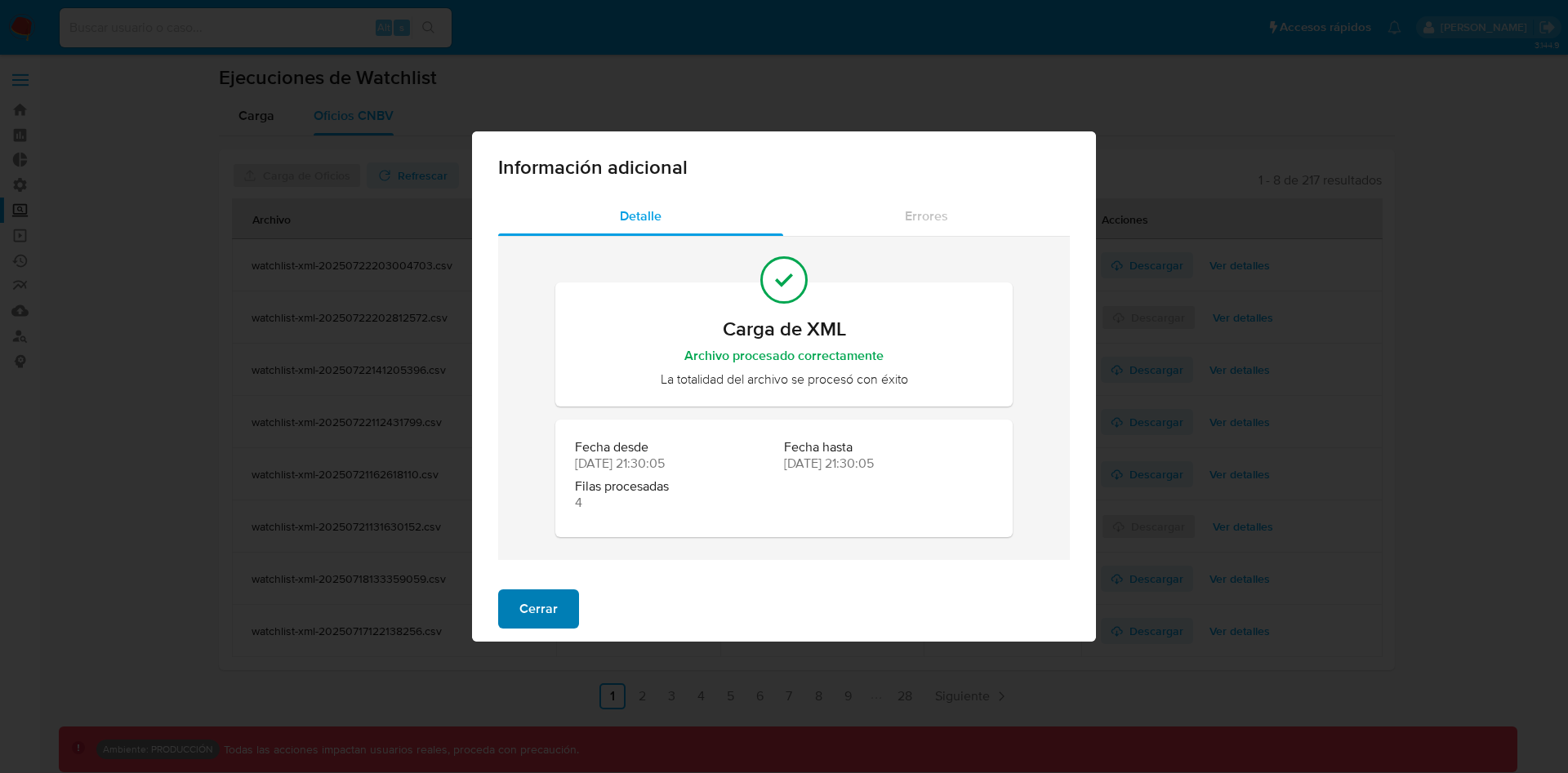 click on "Cerrar" at bounding box center [538, 609] 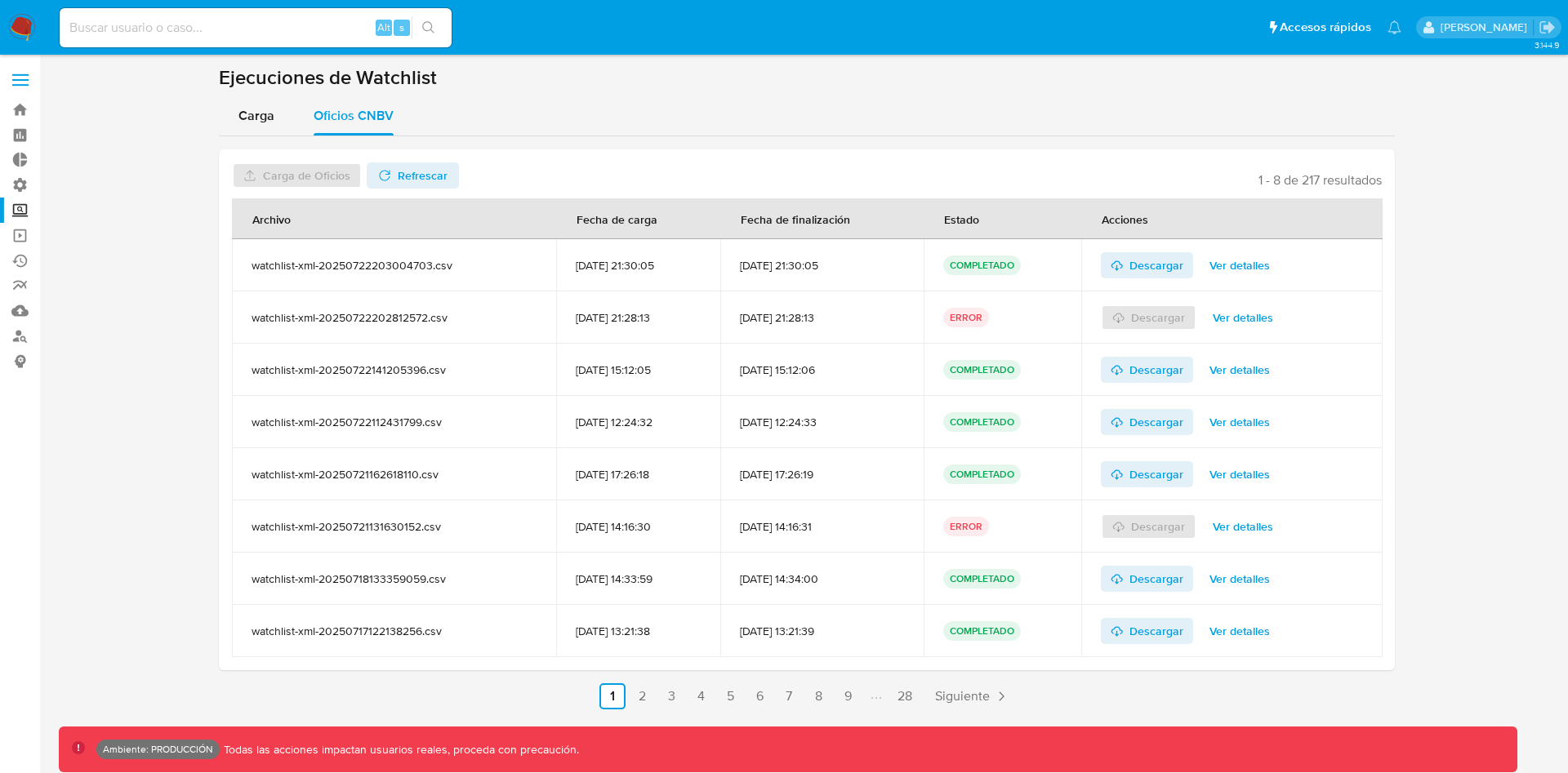 click on "Ver detalles" at bounding box center [1243, 526] 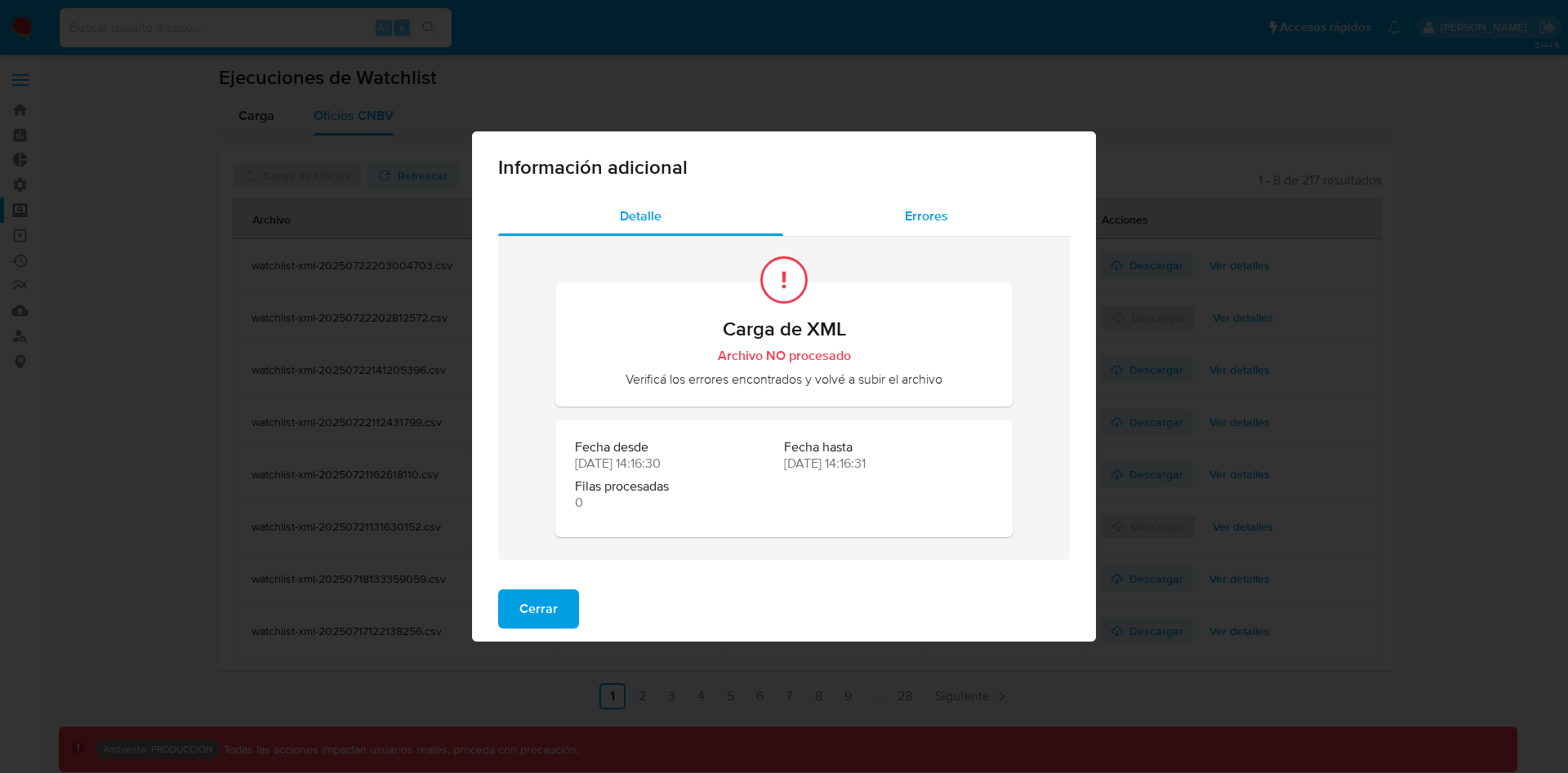 click on "Errores" at bounding box center (926, 216) 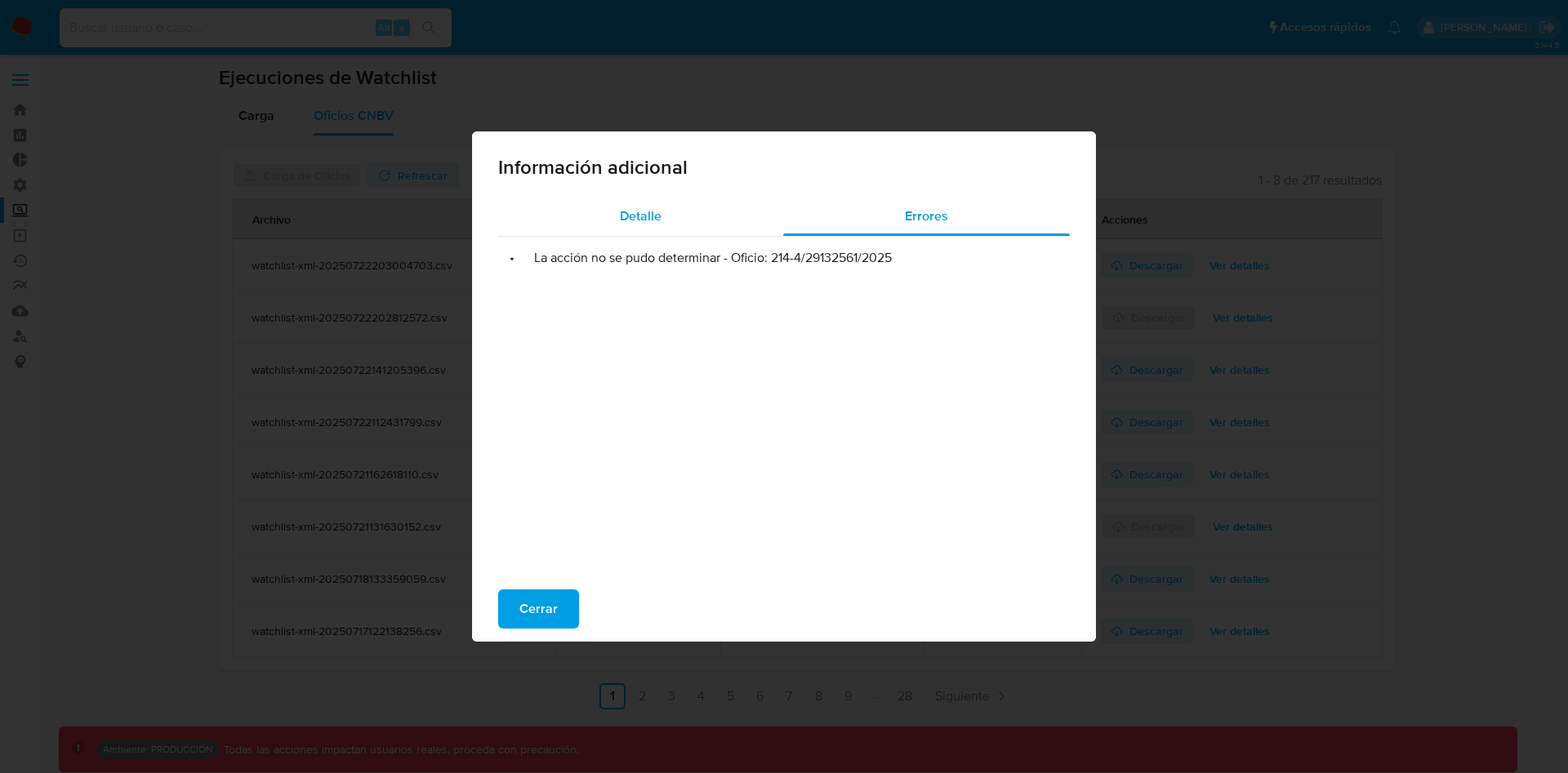 click on "Detalle" at bounding box center (640, 216) 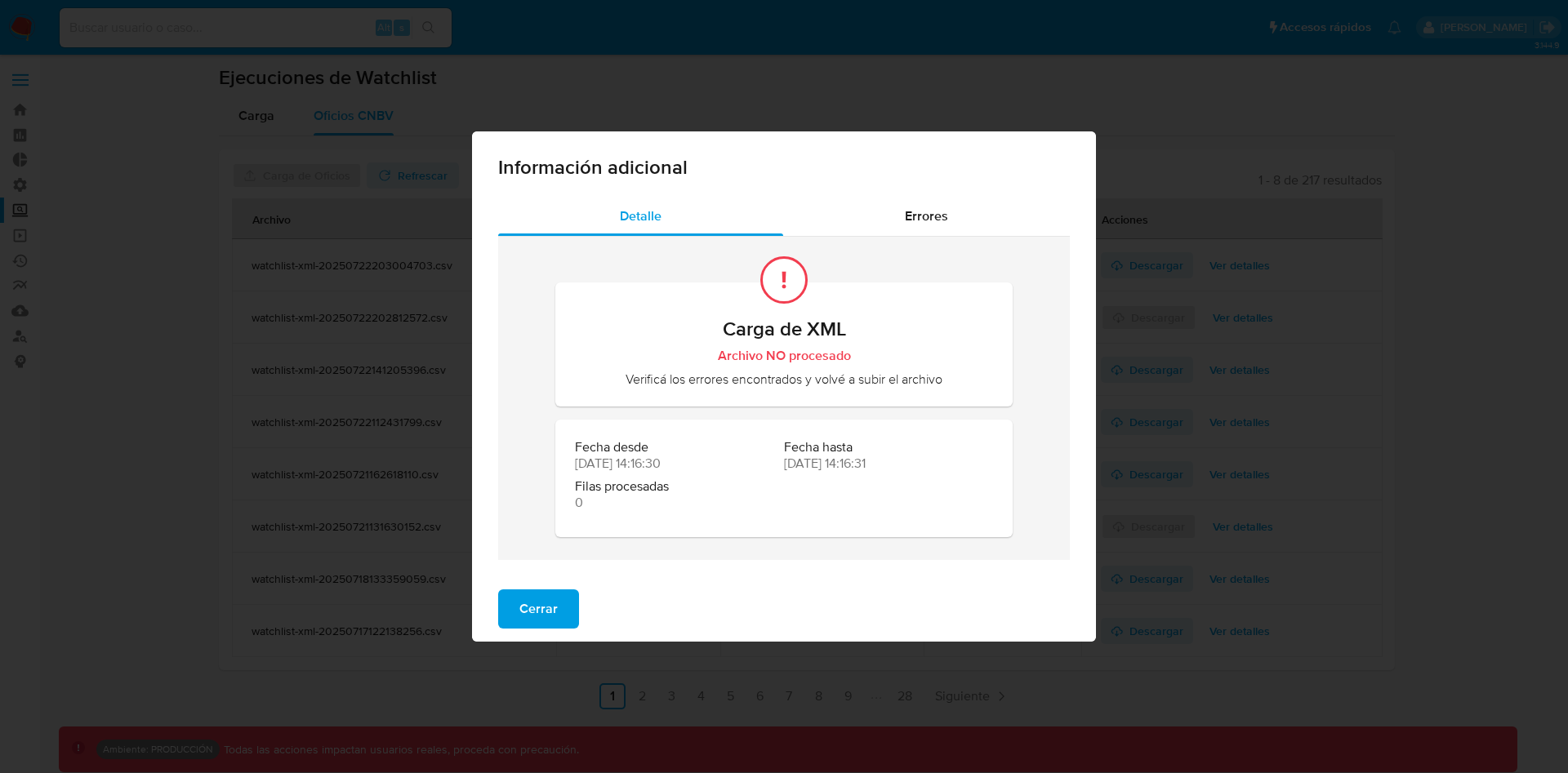type 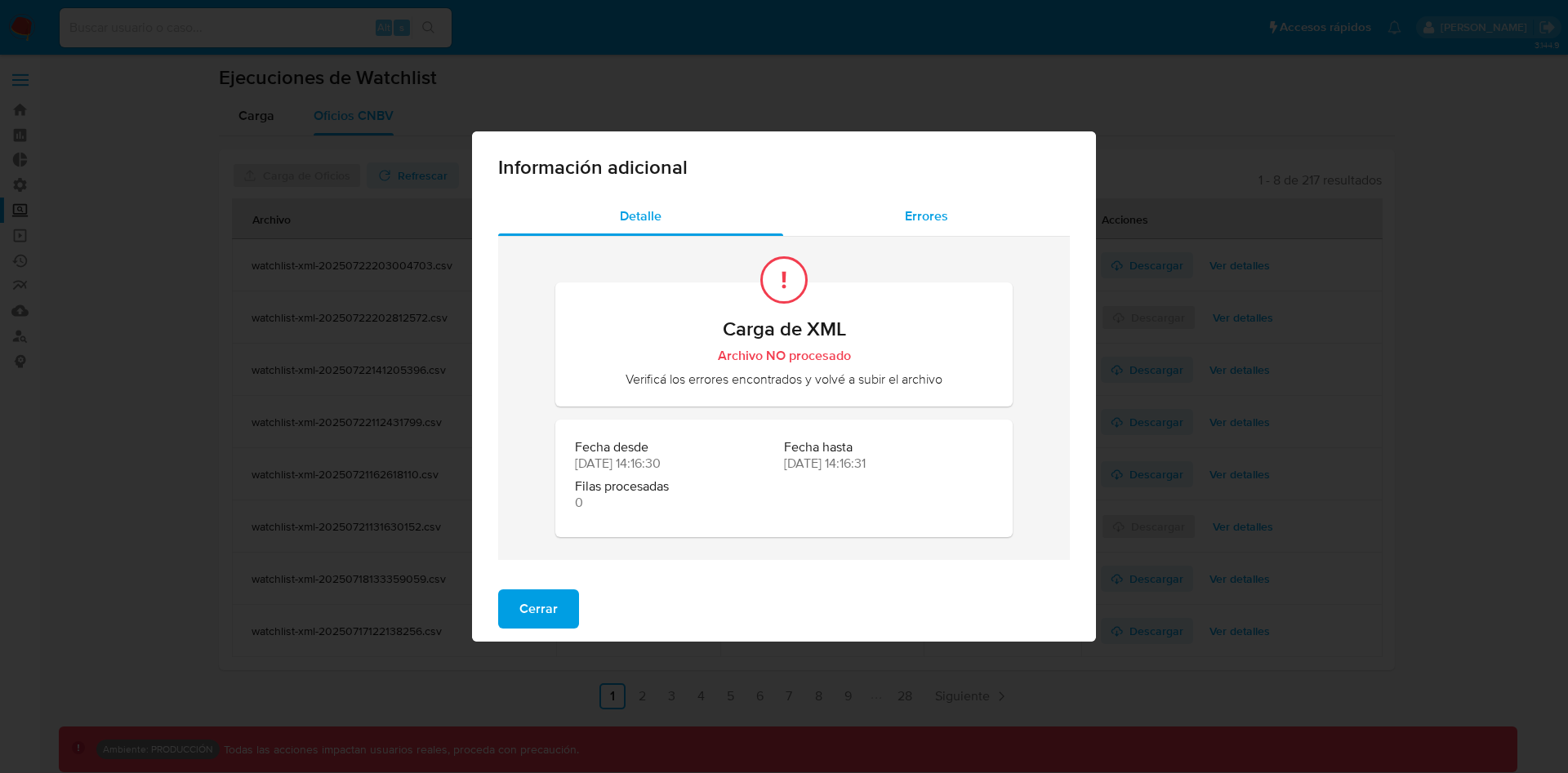 click on "Errores" at bounding box center (926, 216) 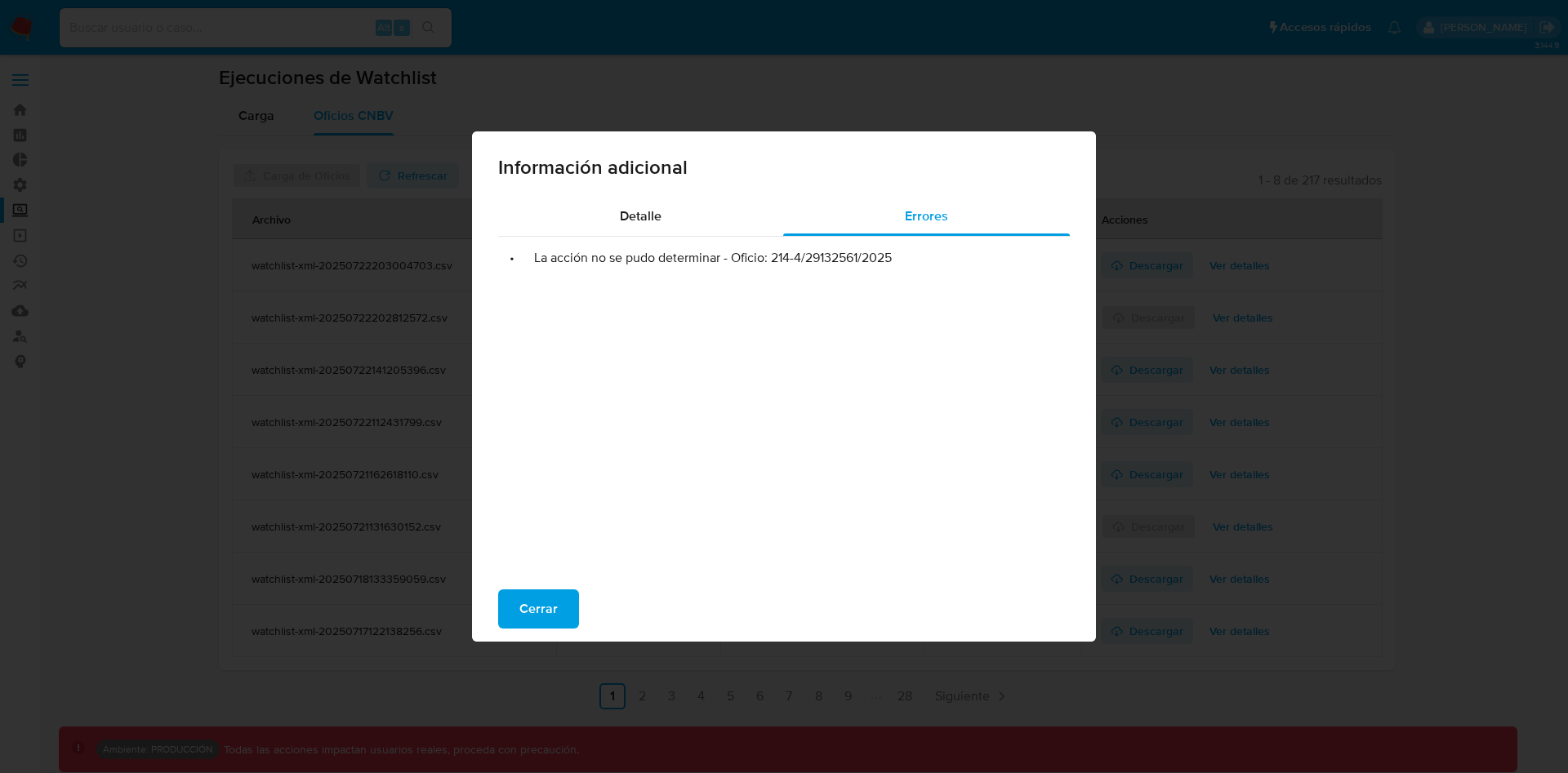 type 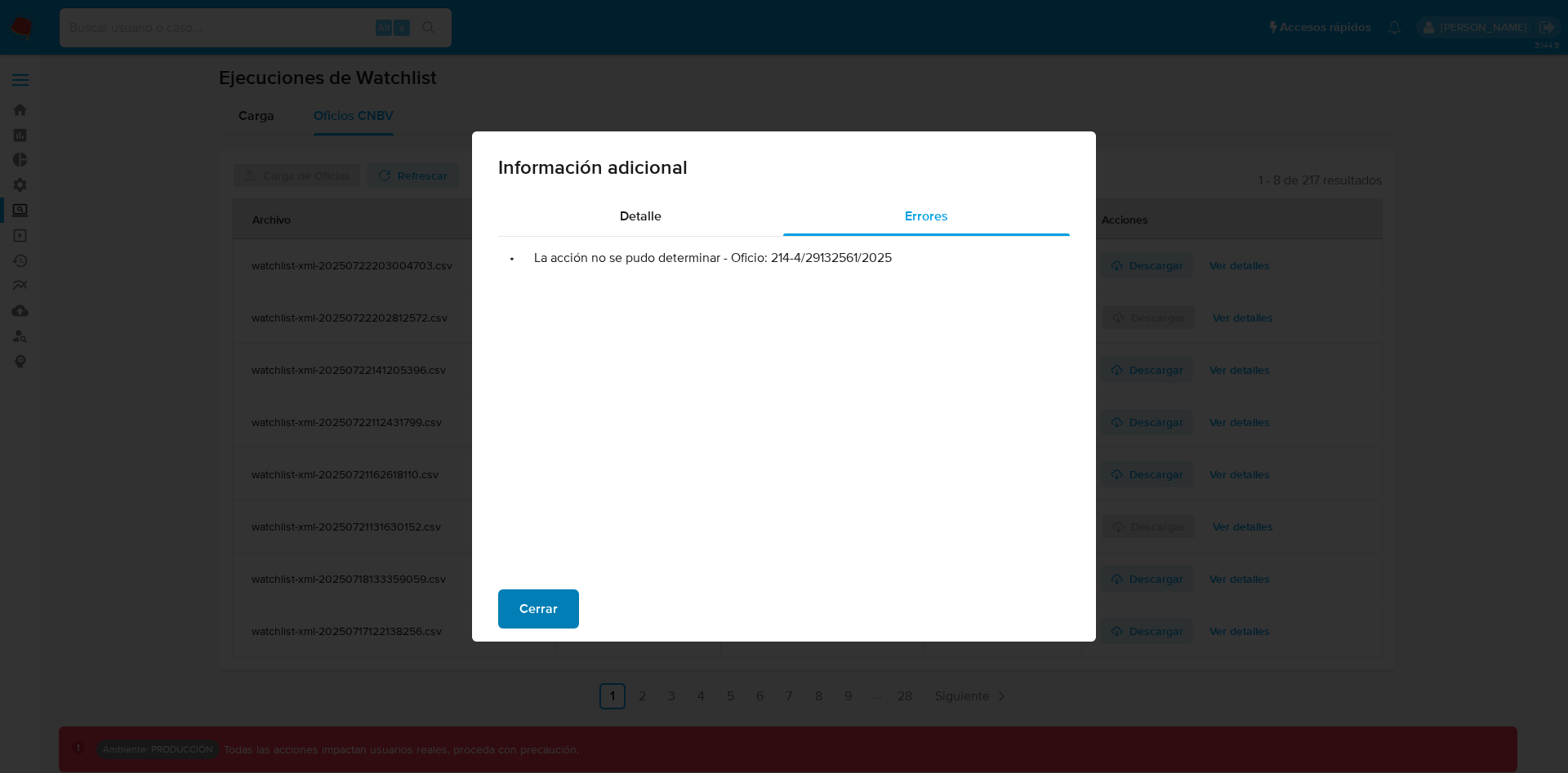 click on "Cerrar" at bounding box center (538, 609) 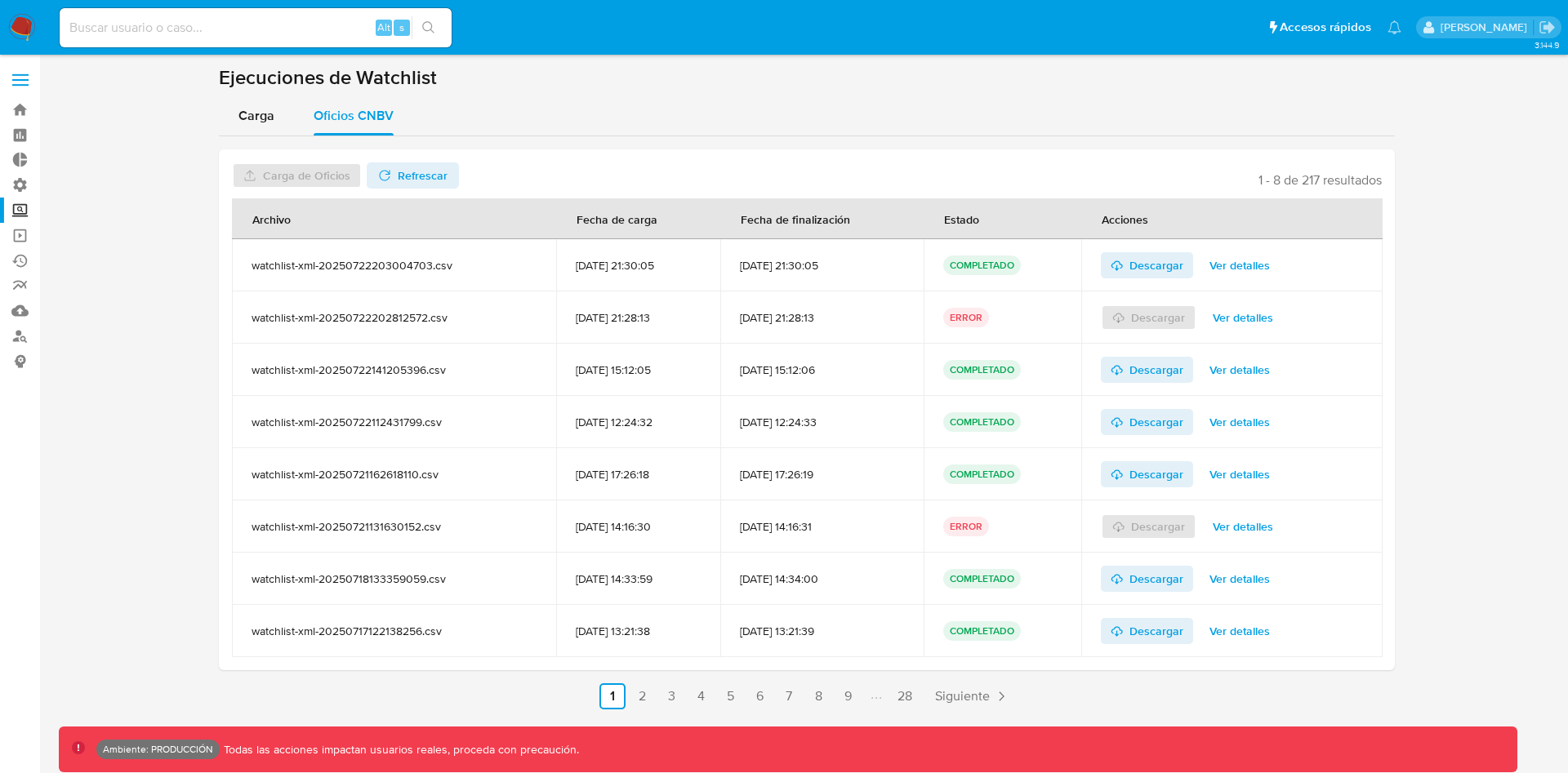 click on "Descargar Ver detalles" at bounding box center [1232, 526] 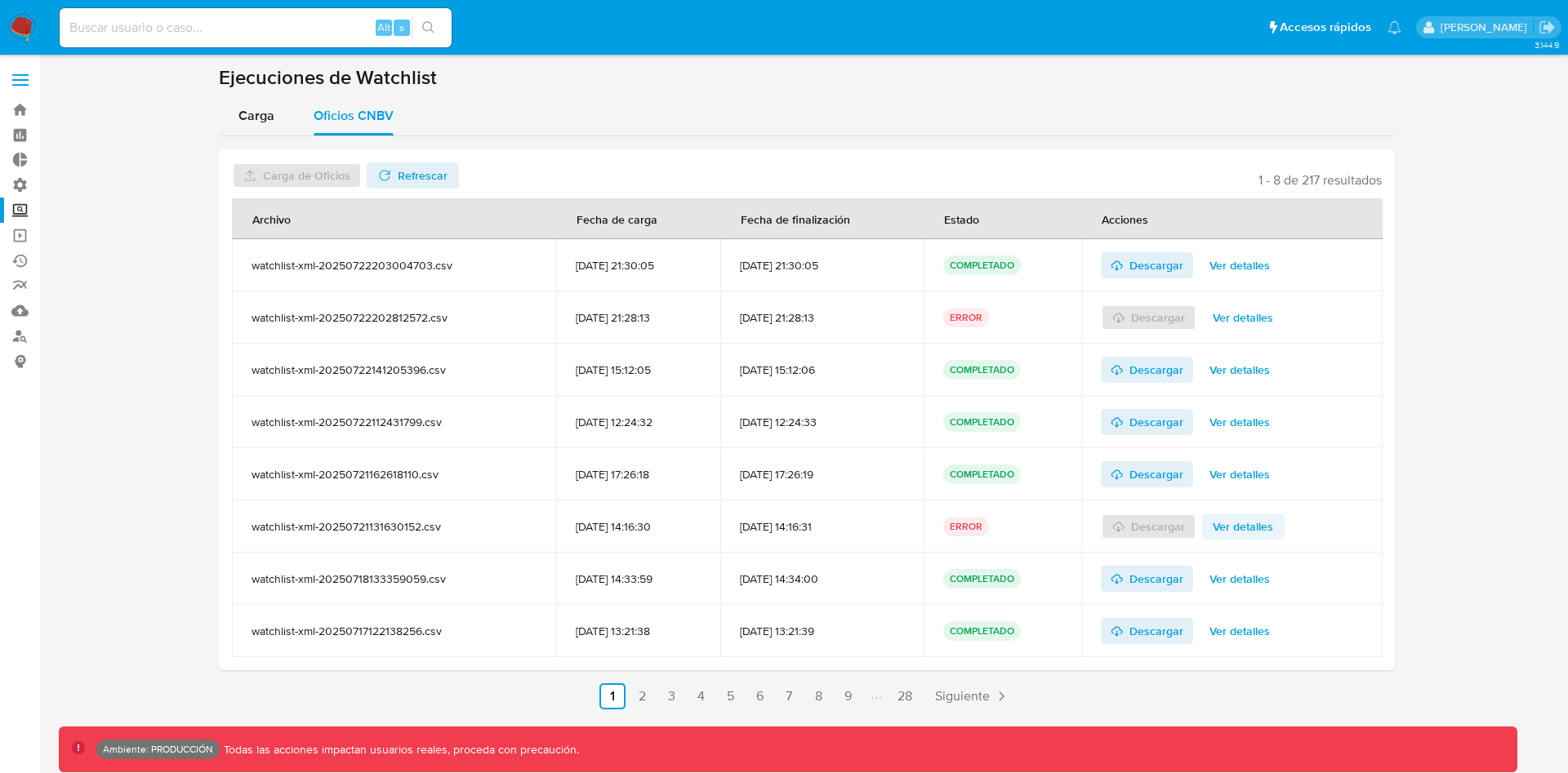 click on "Ver detalles" at bounding box center [1243, 526] 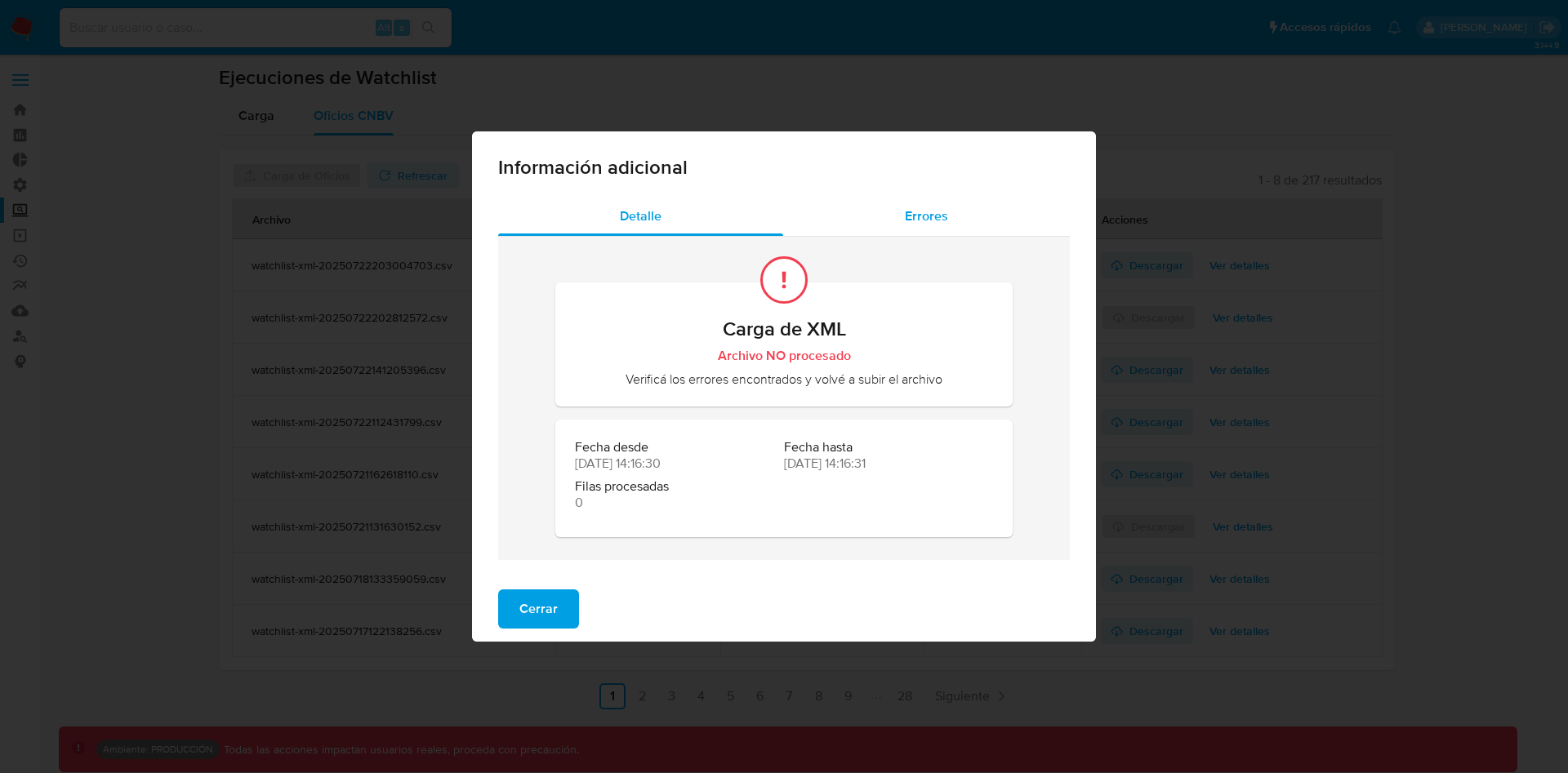 click on "Errores" at bounding box center [926, 216] 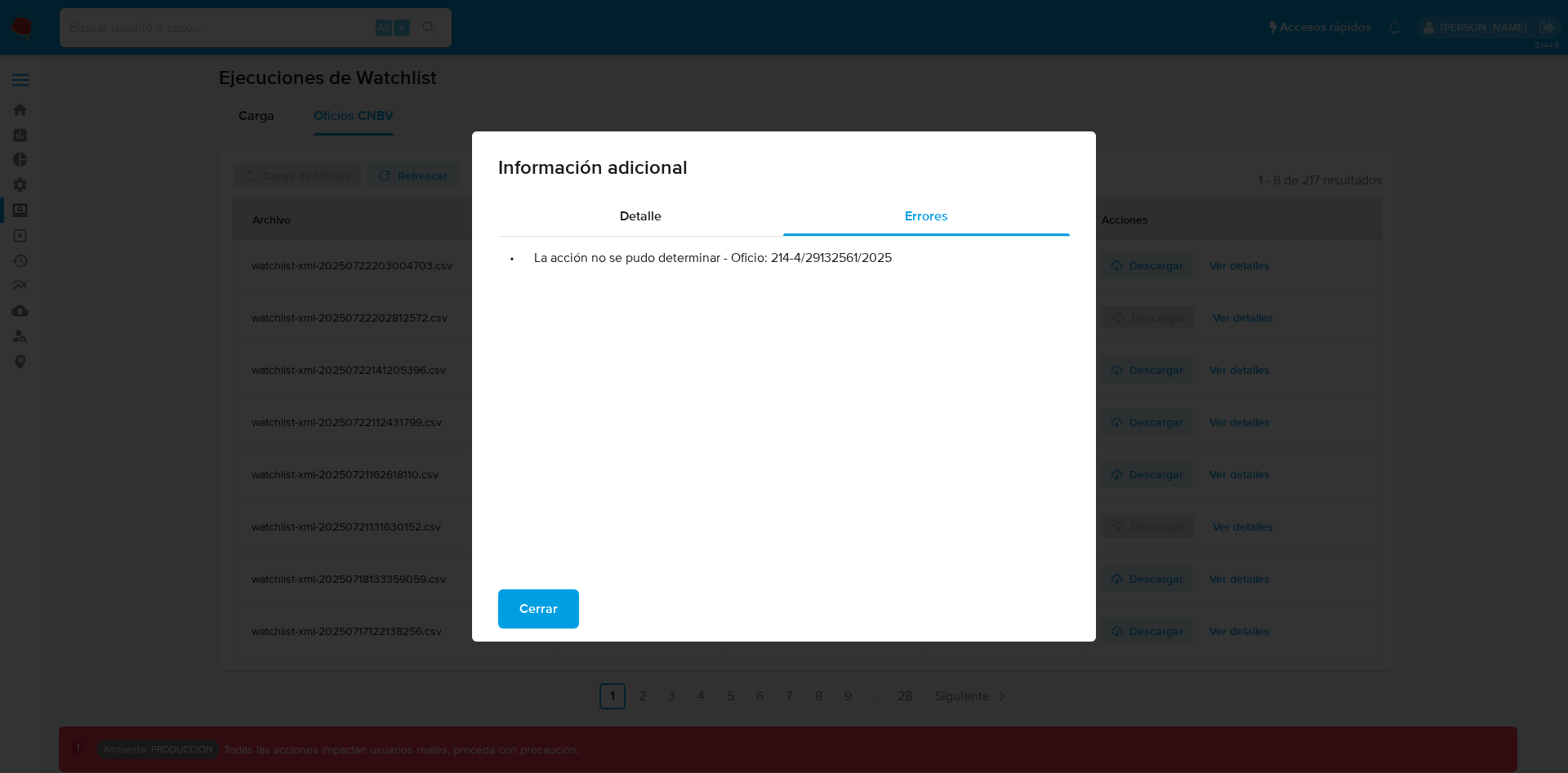 click on "Cerrar" at bounding box center [538, 609] 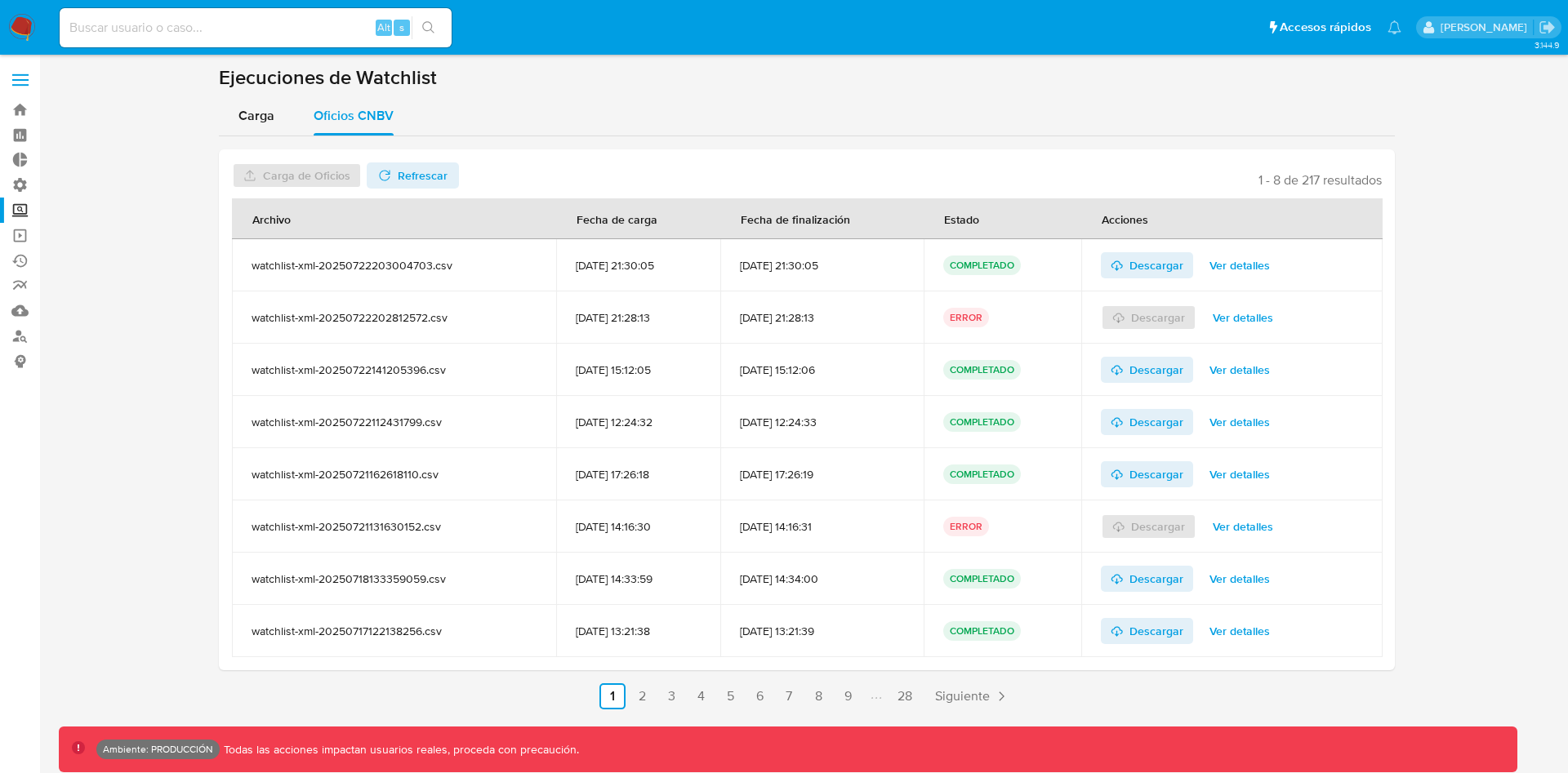 click at bounding box center [20, 80] 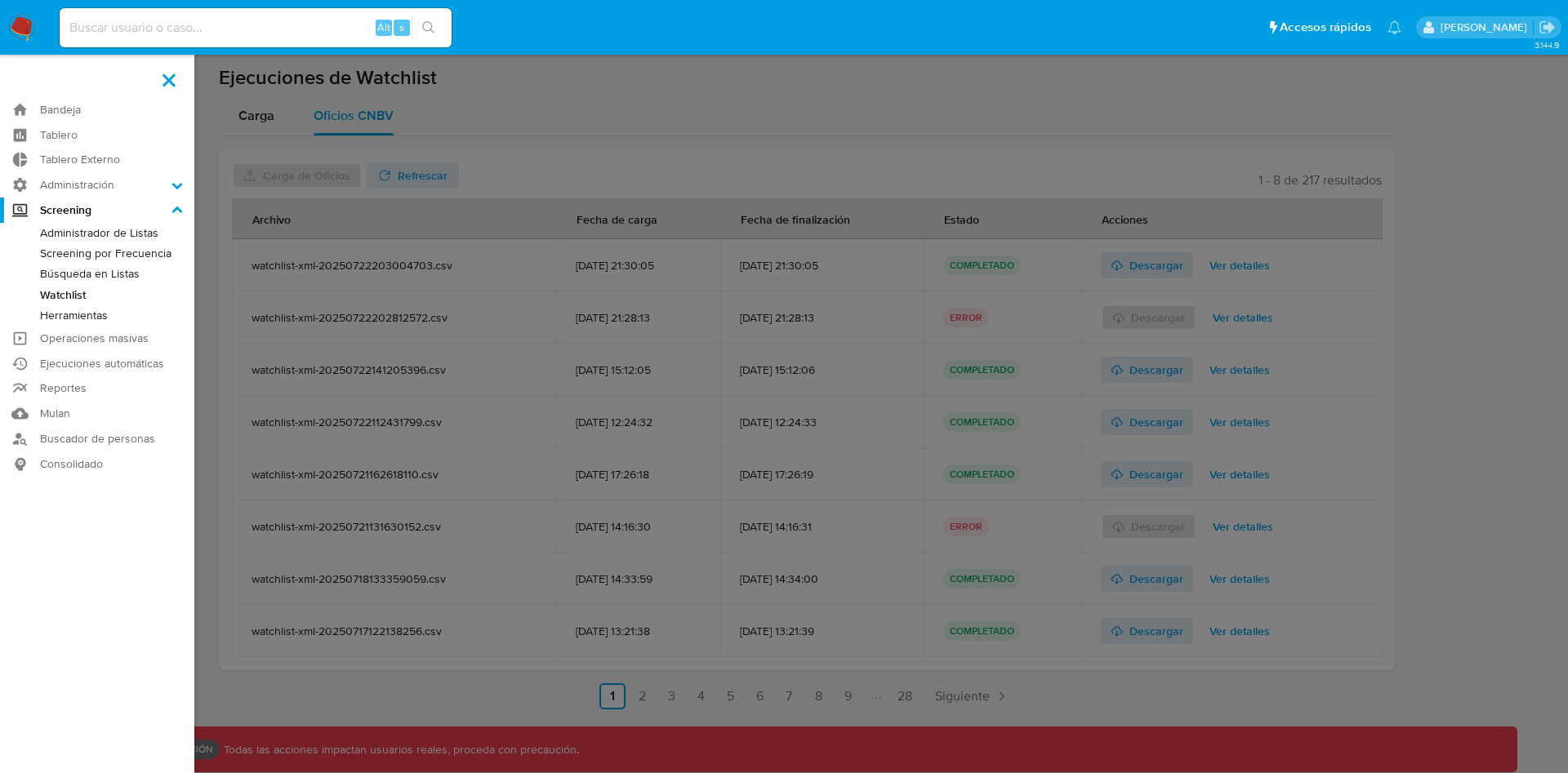 click at bounding box center [784, 386] 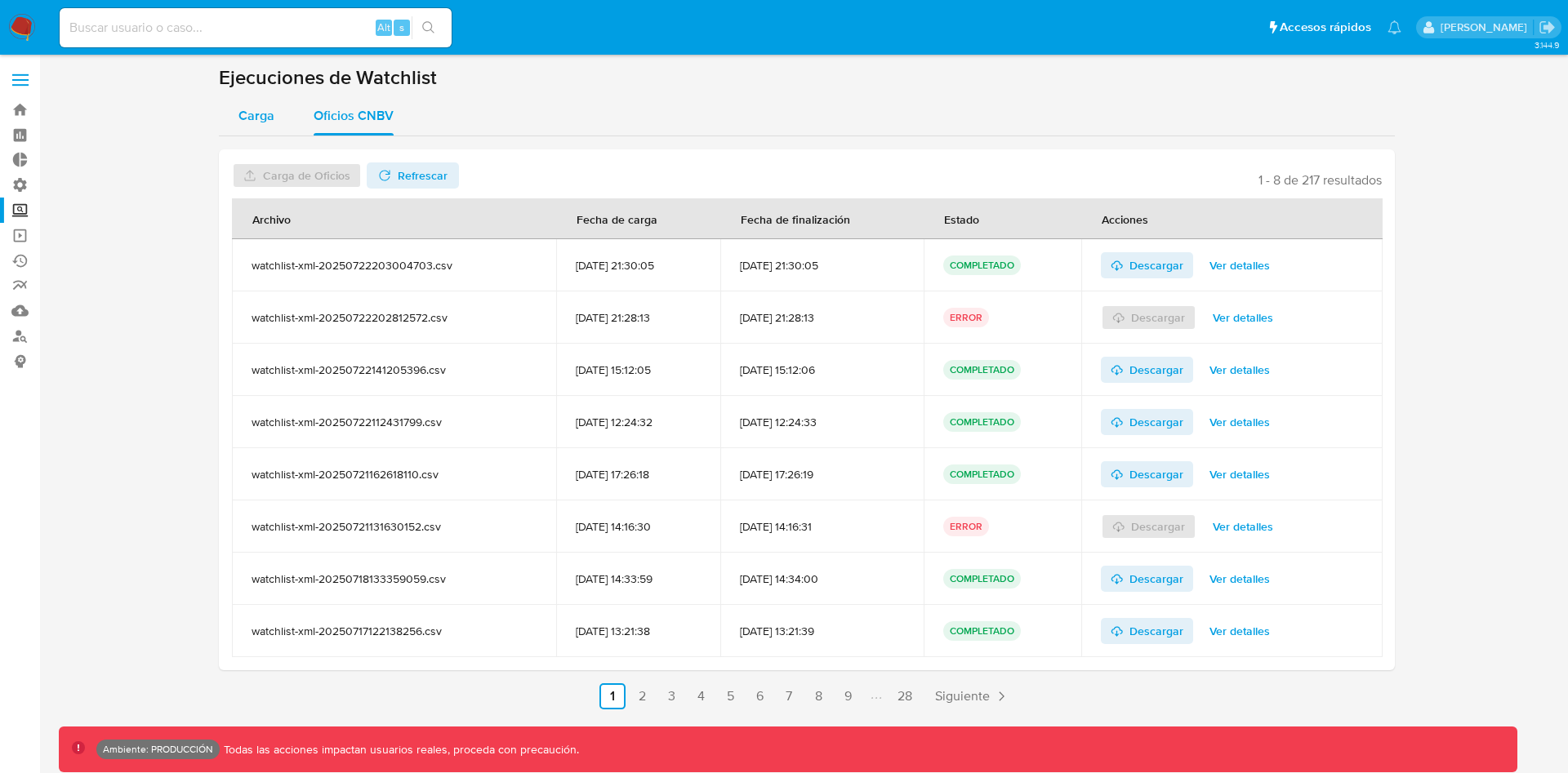 click on "Carga" at bounding box center (256, 115) 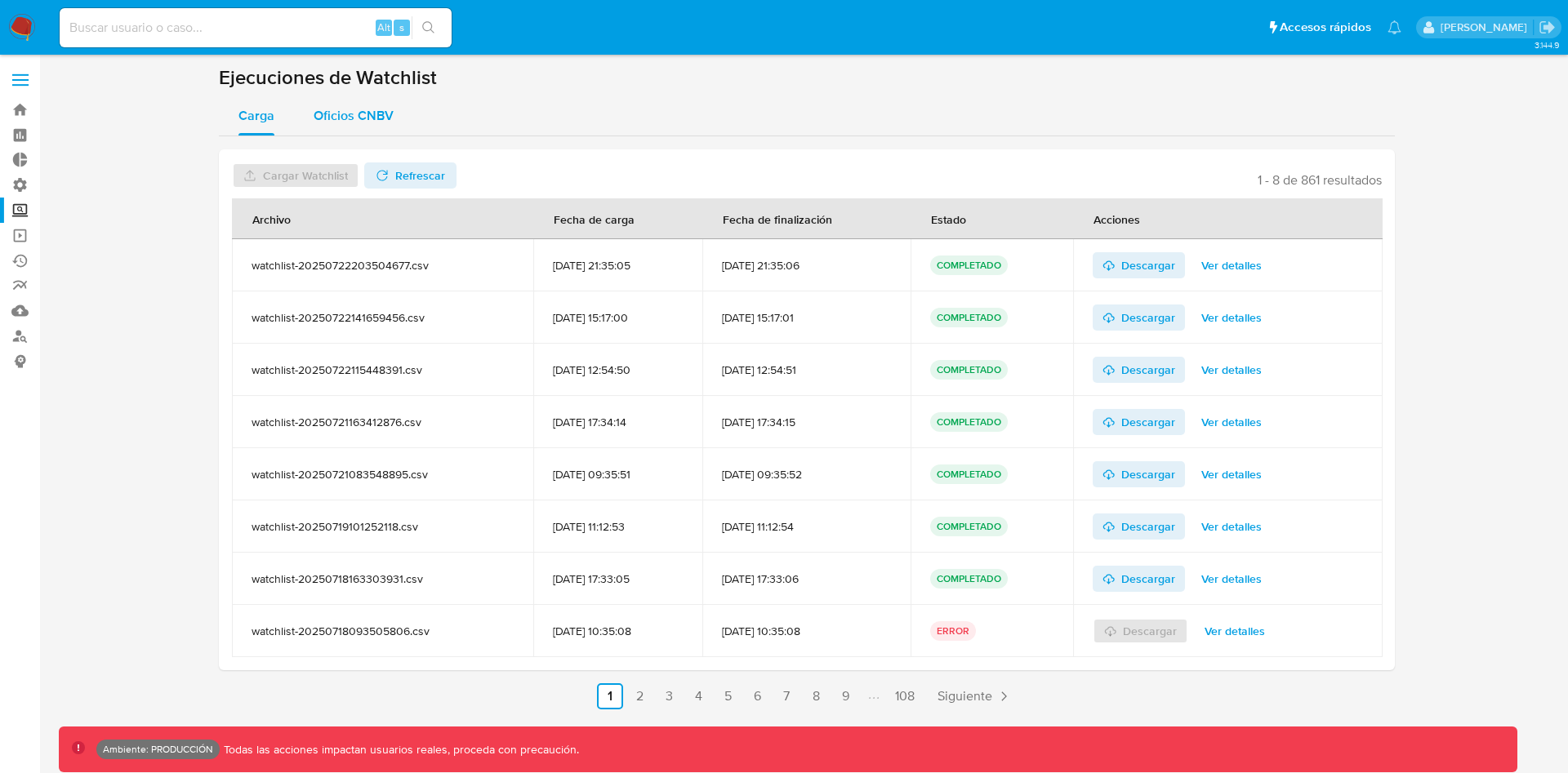 click on "Oficios CNBV" at bounding box center (354, 115) 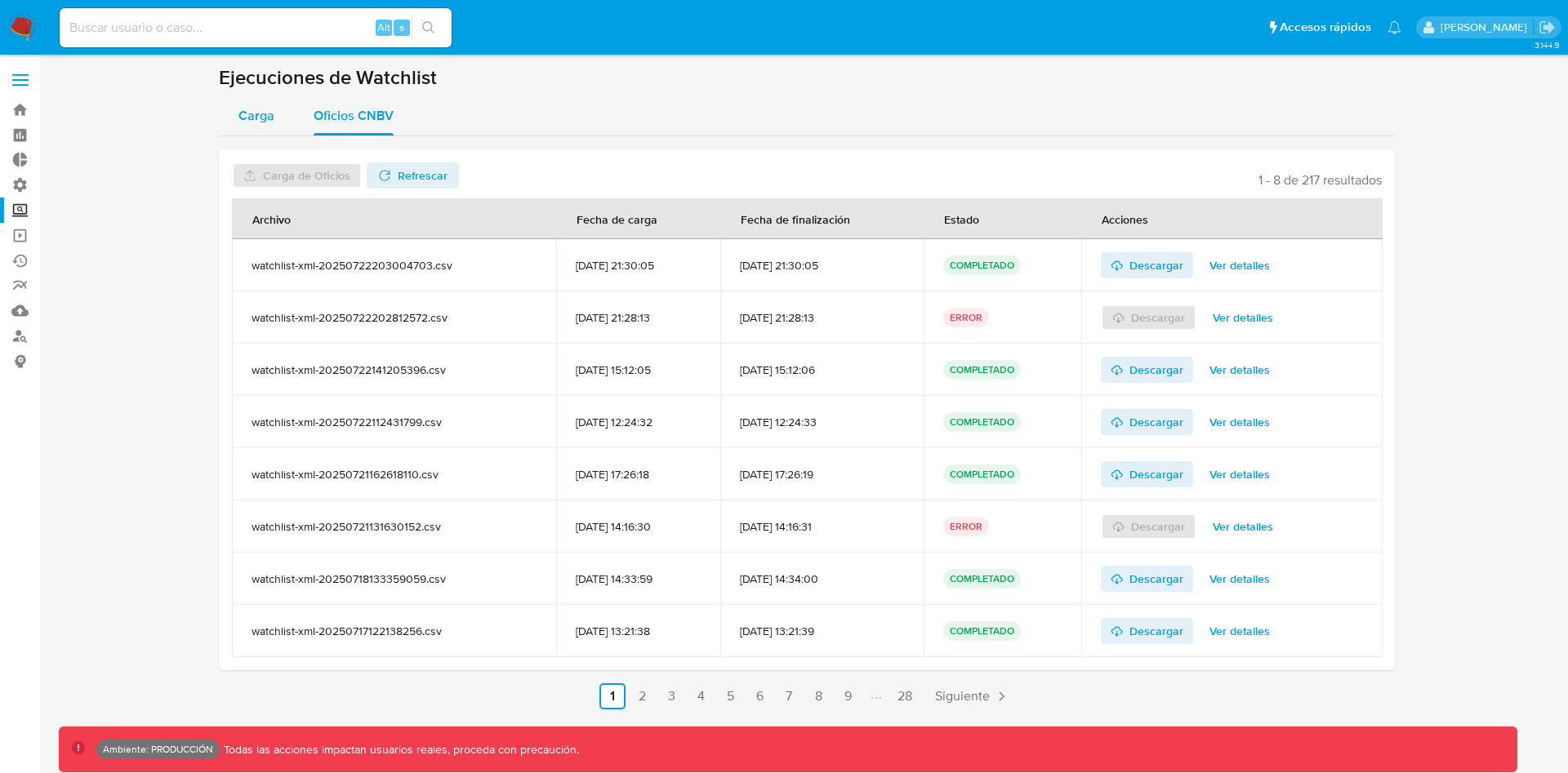 click on "Carga" at bounding box center [256, 116] 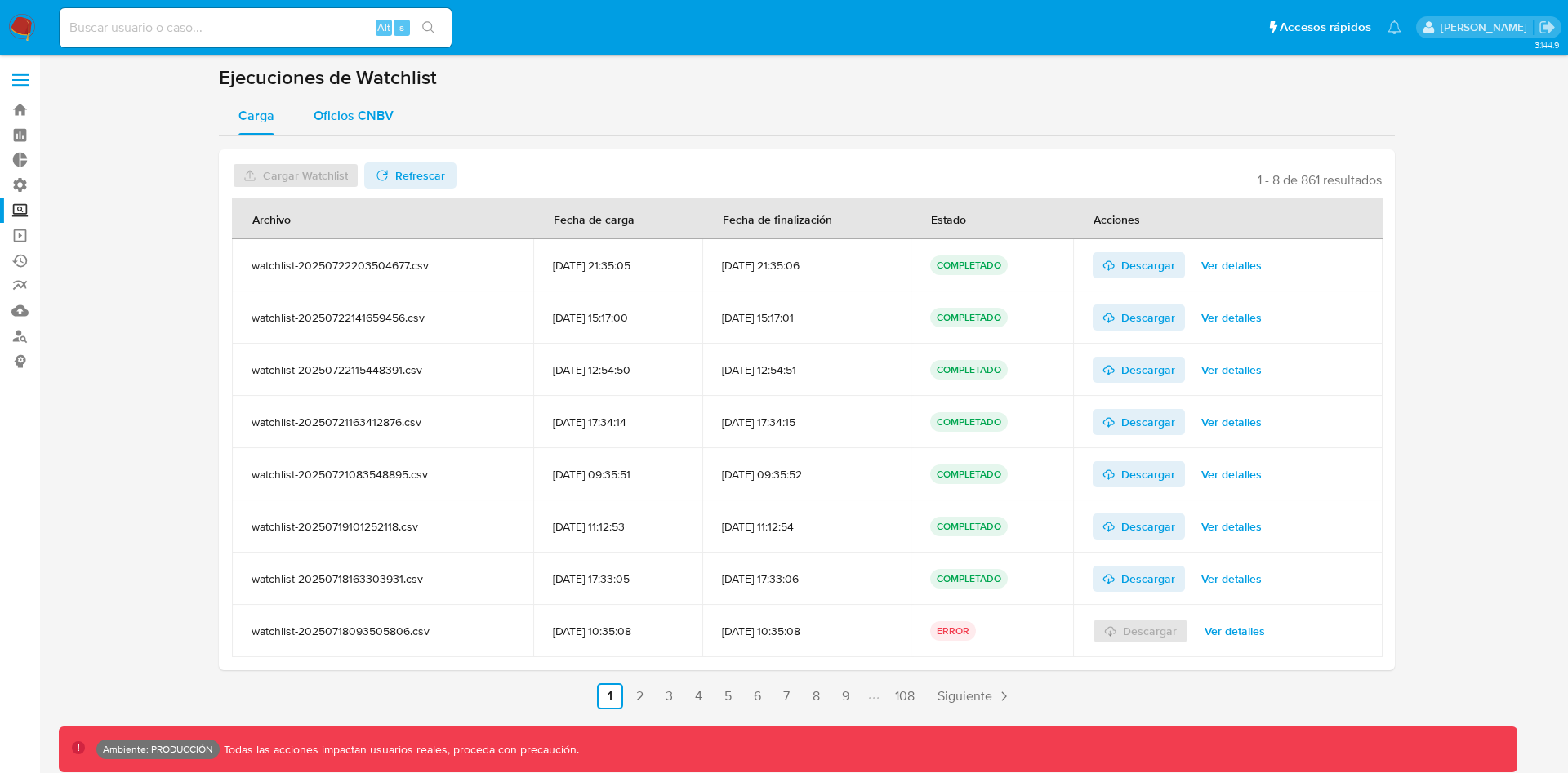 click on "Oficios CNBV" at bounding box center [354, 115] 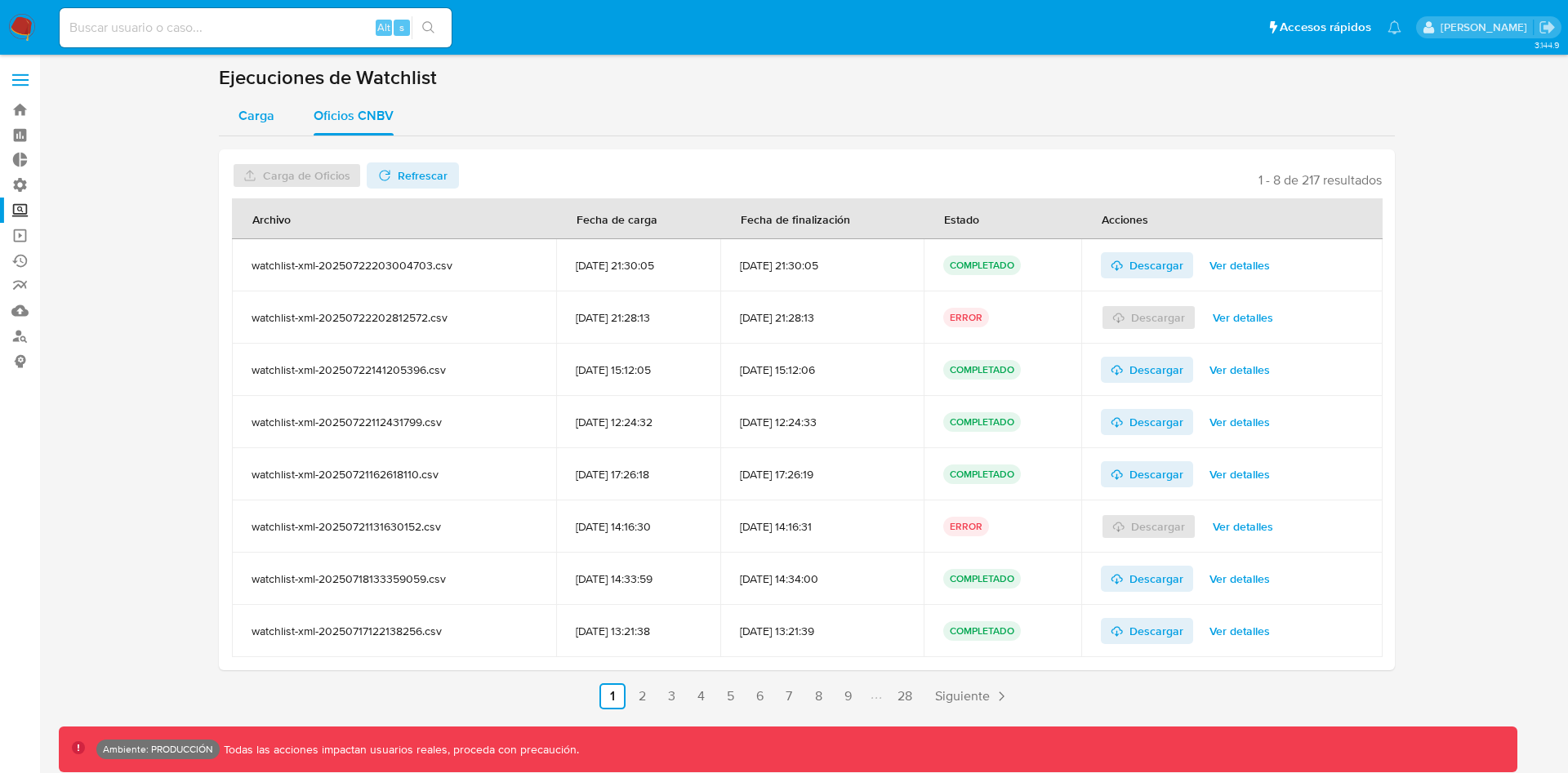 click on "Carga" at bounding box center (256, 115) 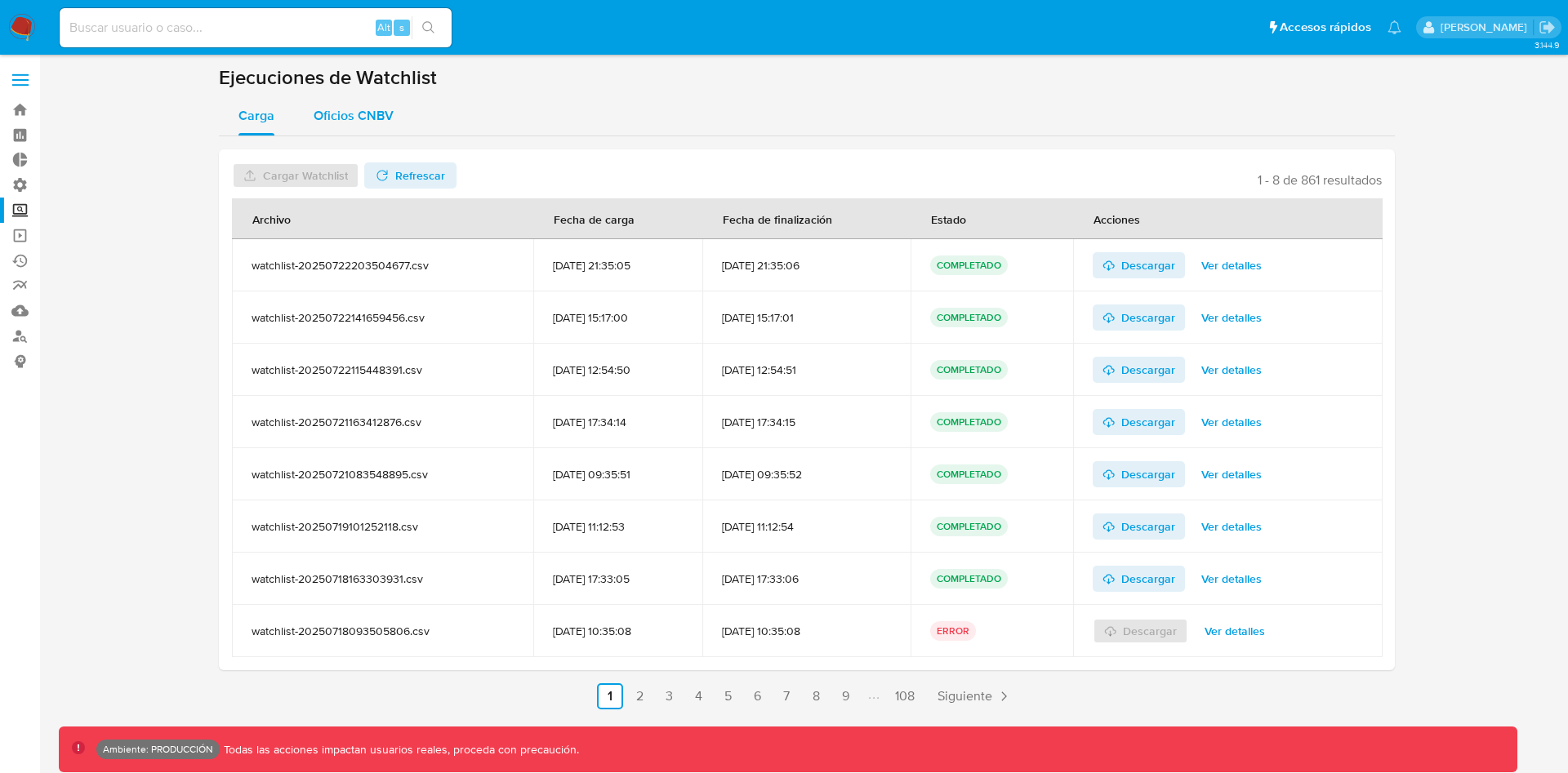 click on "Oficios CNBV" at bounding box center [354, 115] 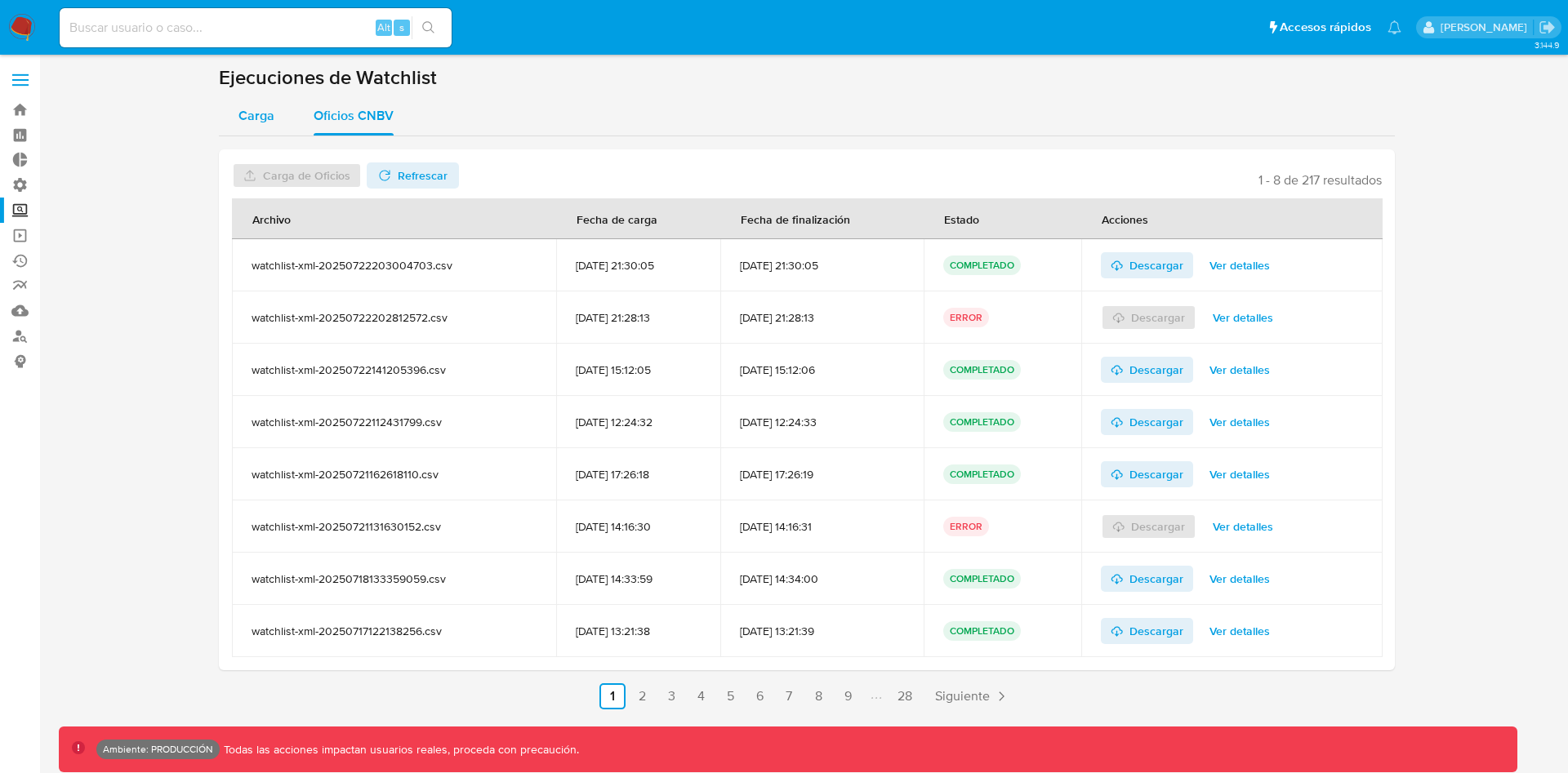 click on "Carga" at bounding box center [256, 115] 